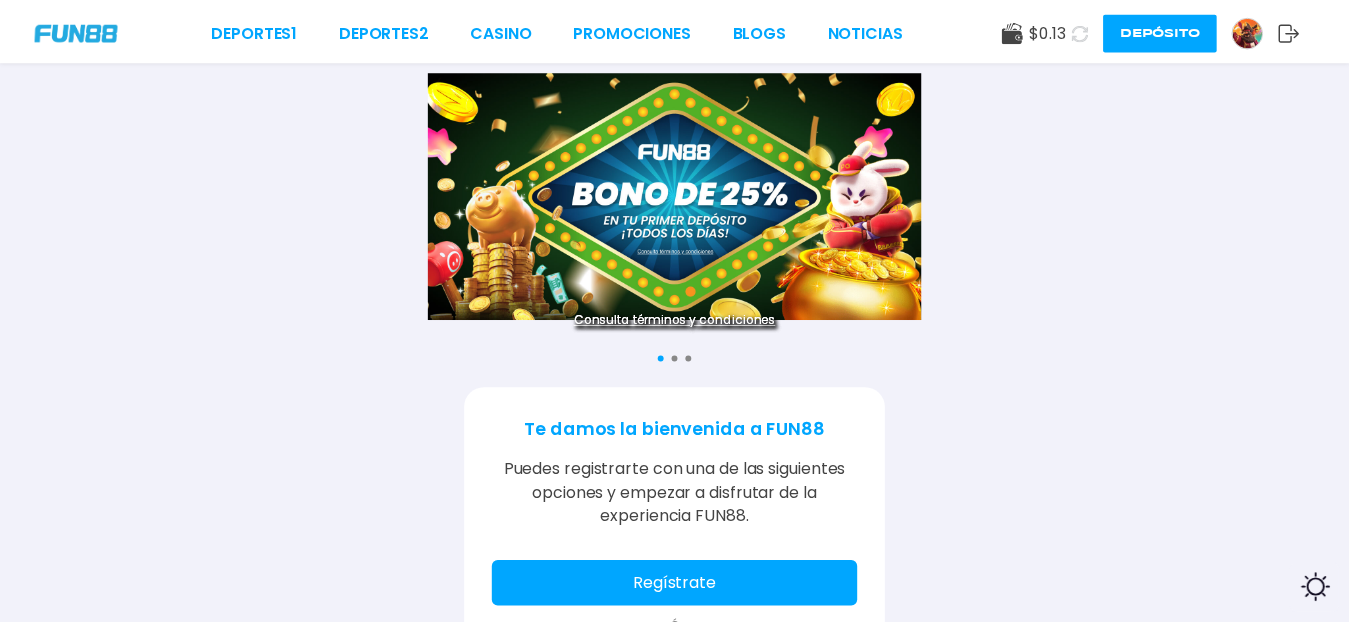 scroll, scrollTop: 0, scrollLeft: 0, axis: both 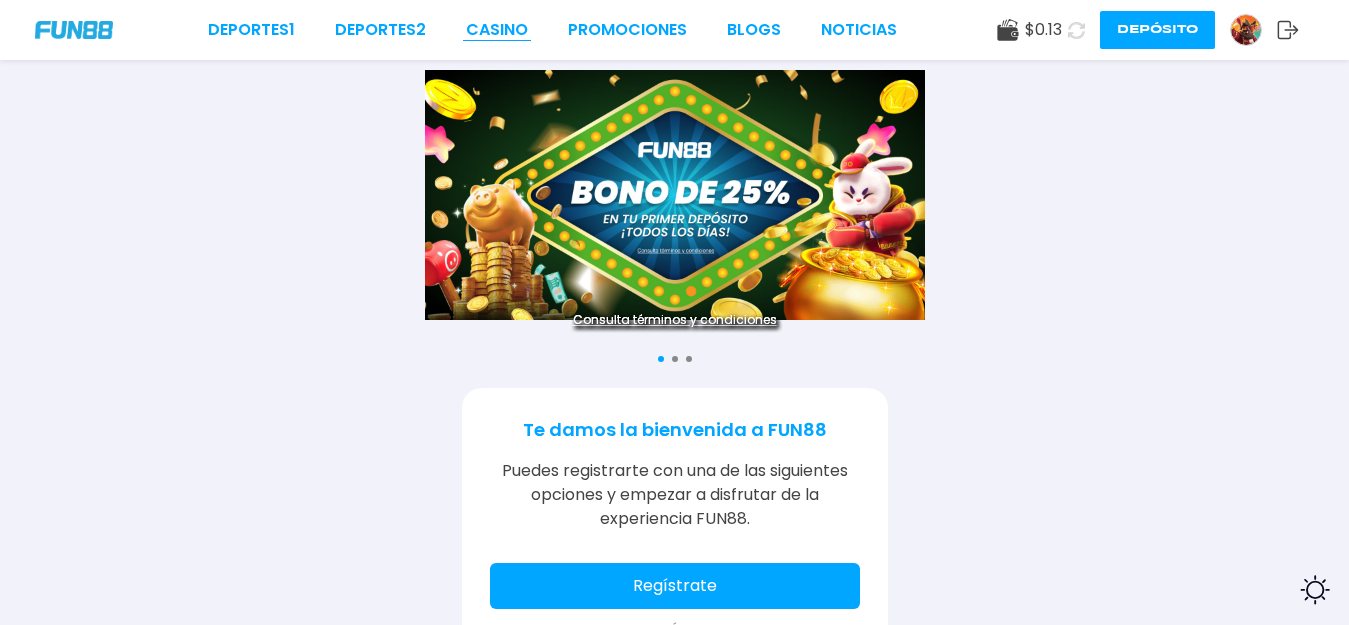 click on "CASINO" at bounding box center (497, 30) 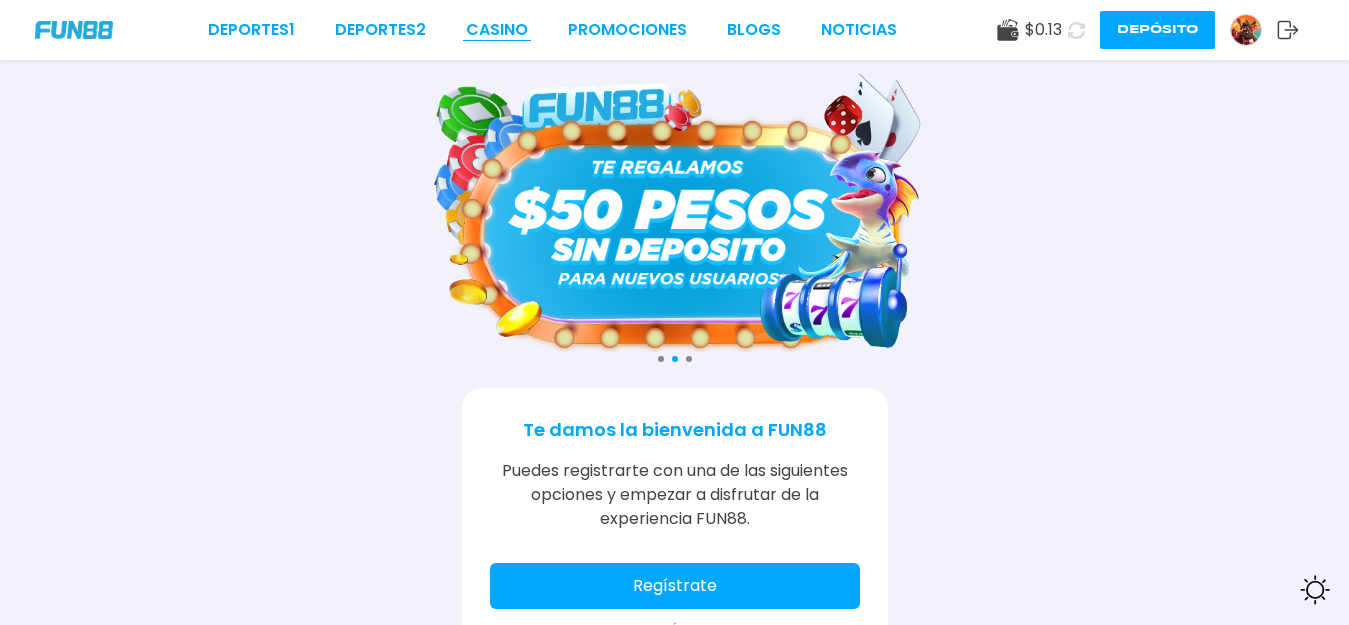 scroll, scrollTop: 0, scrollLeft: 0, axis: both 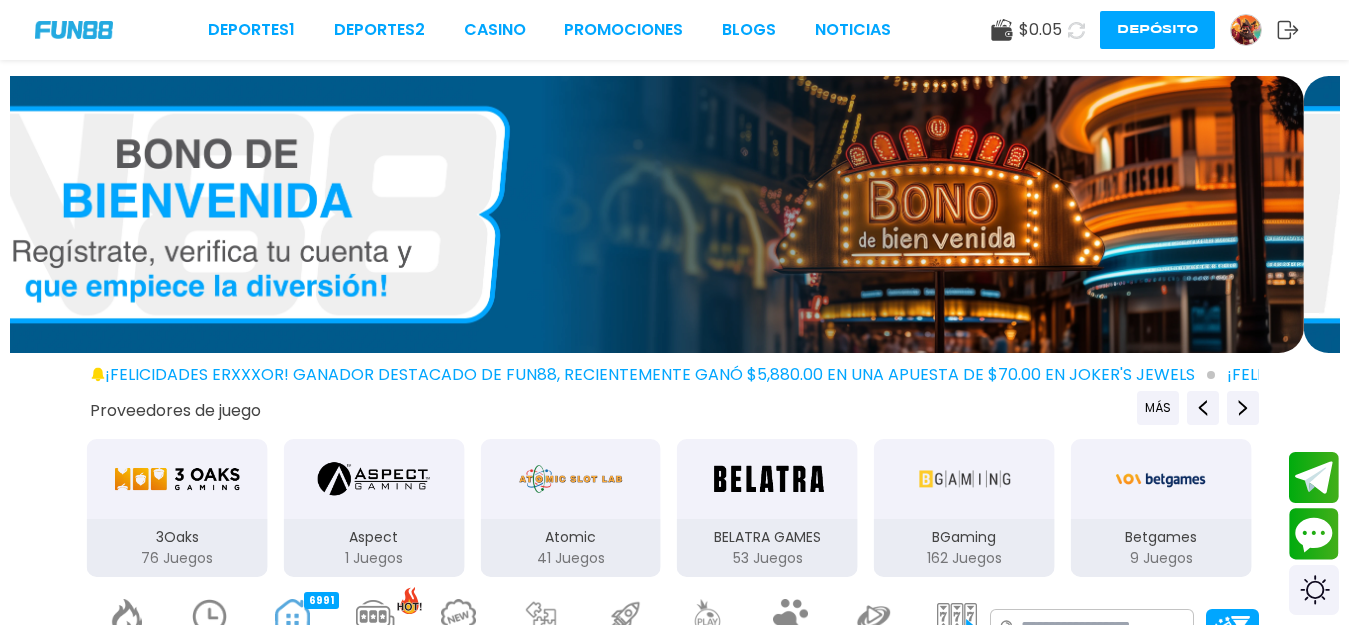 click 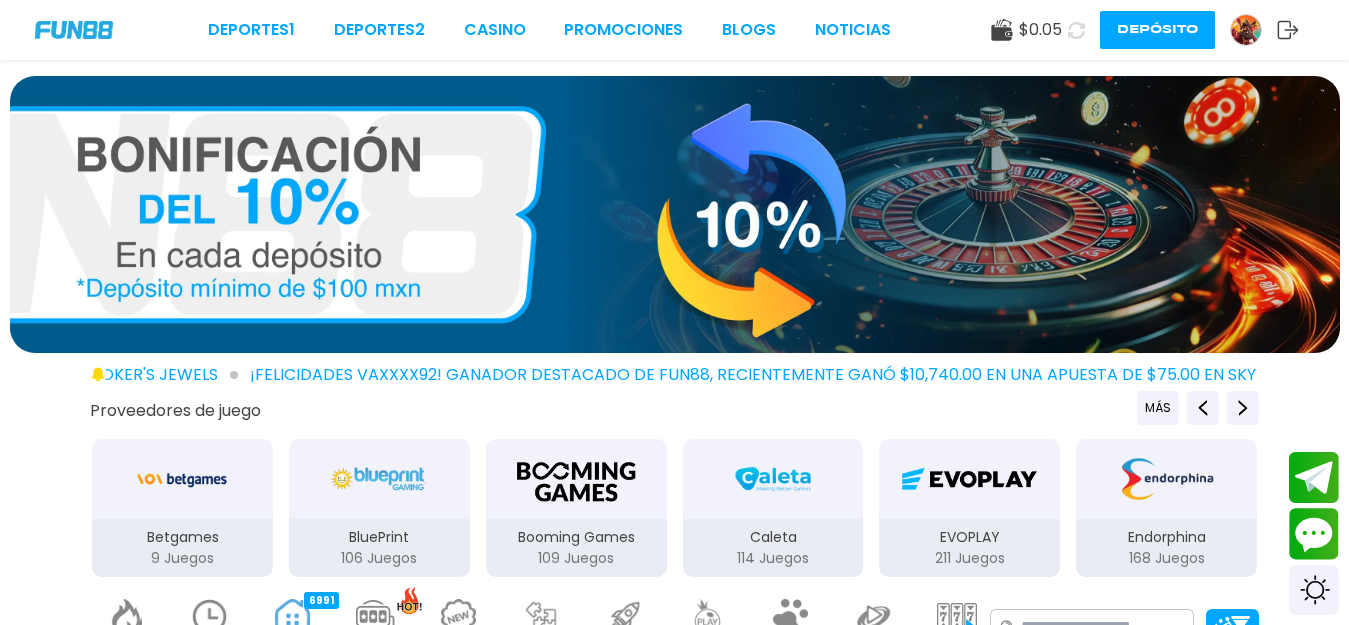 click 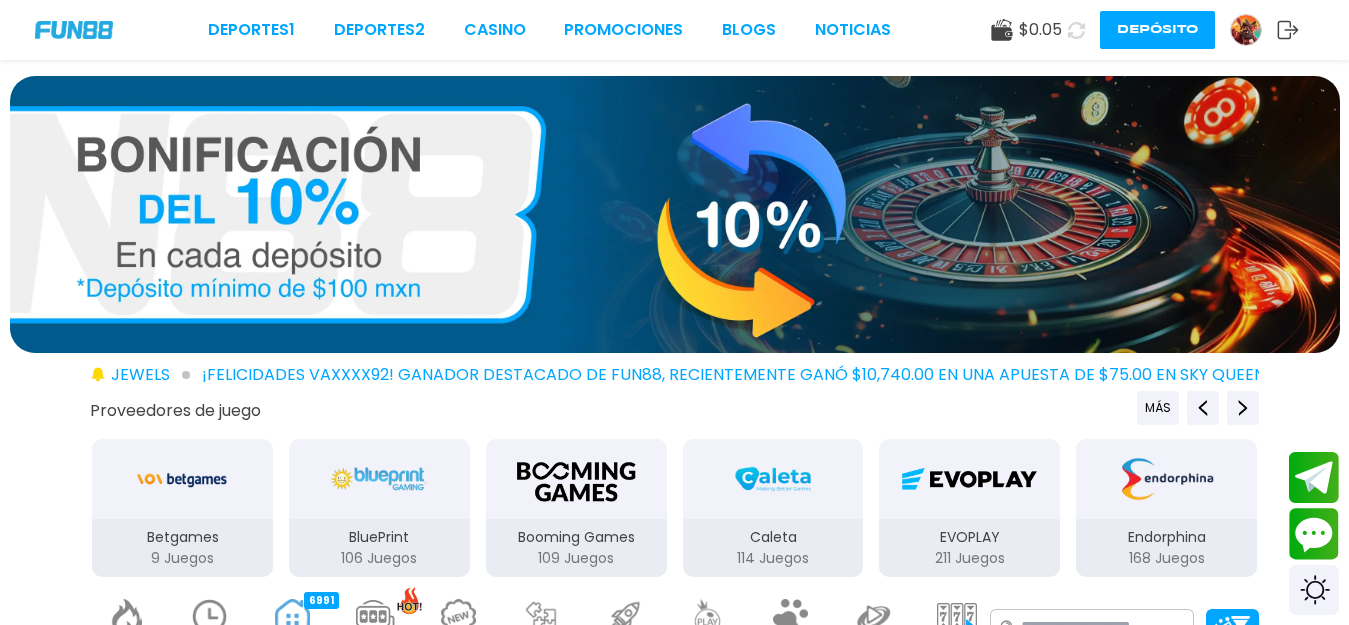 click 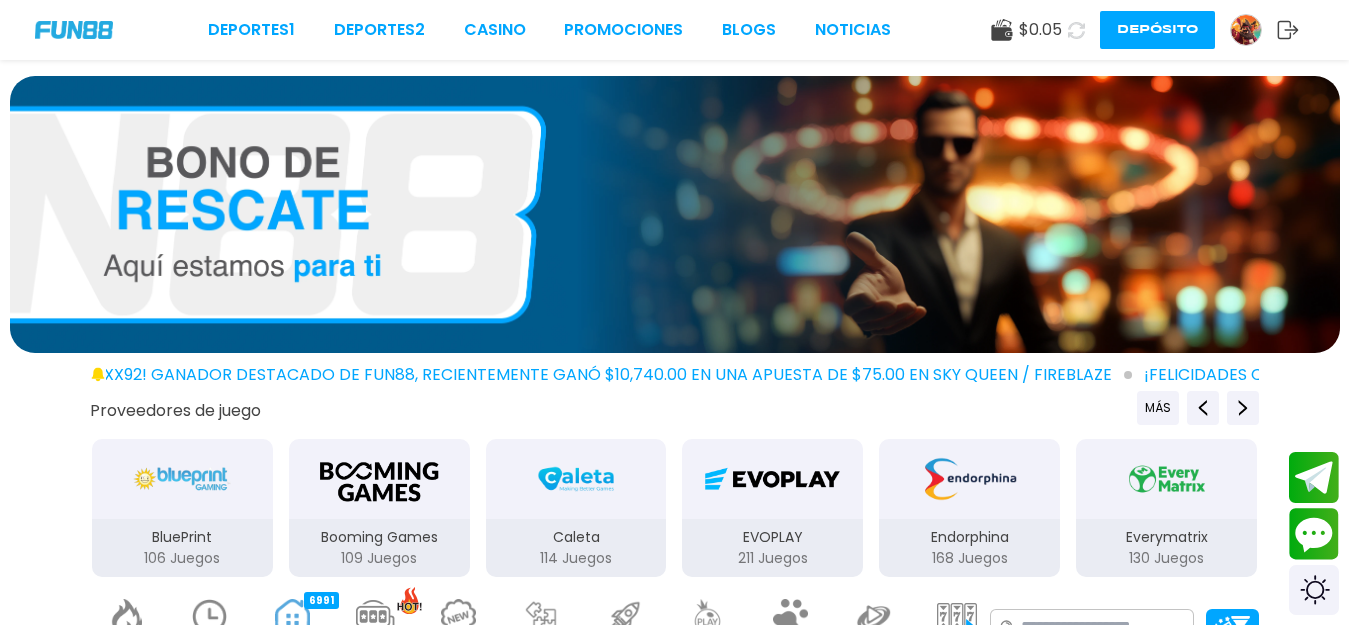click 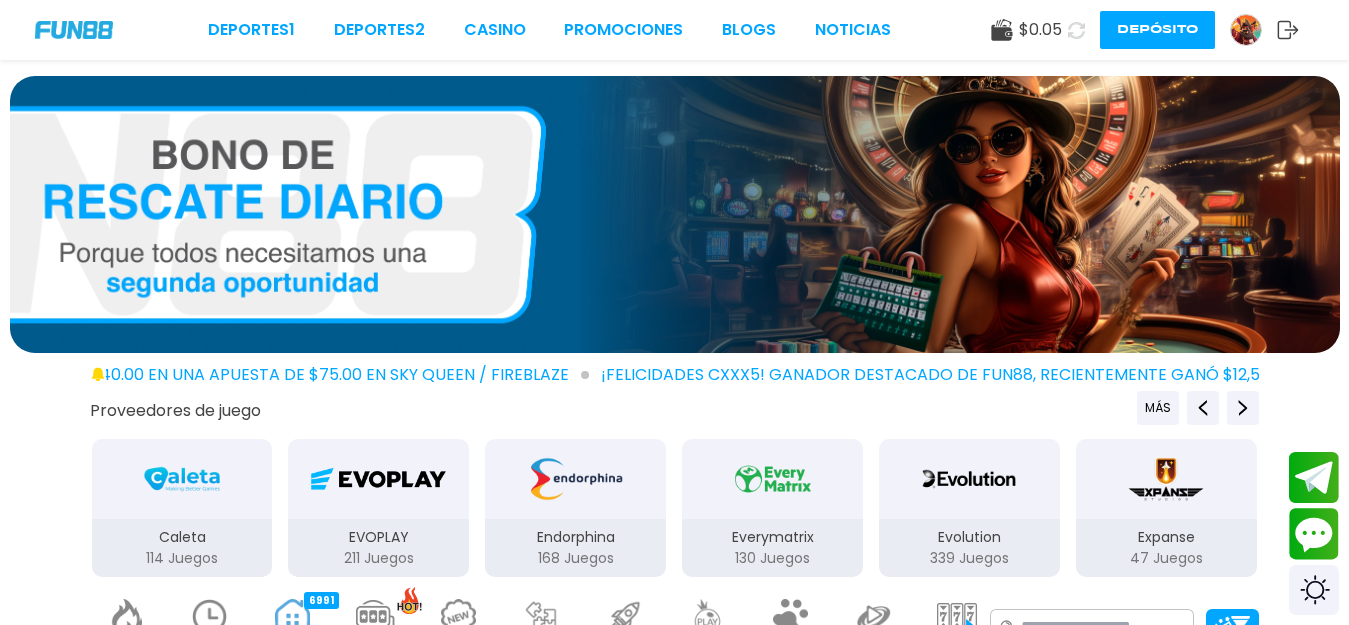 click 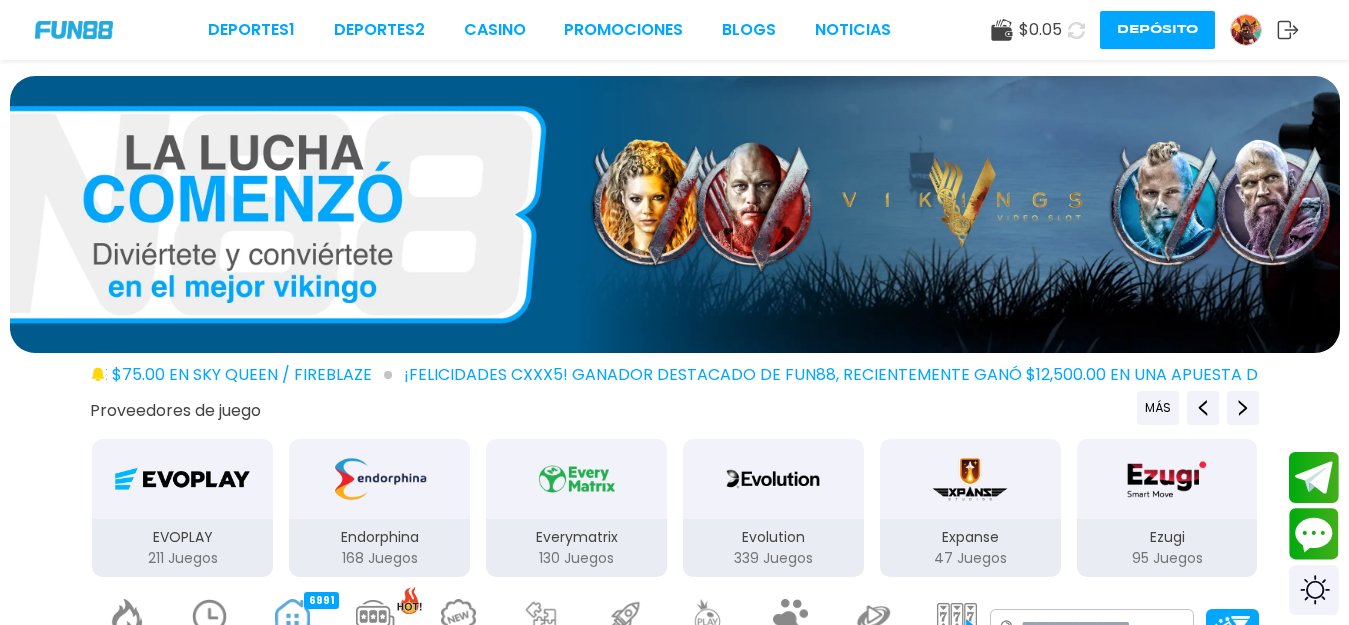 click 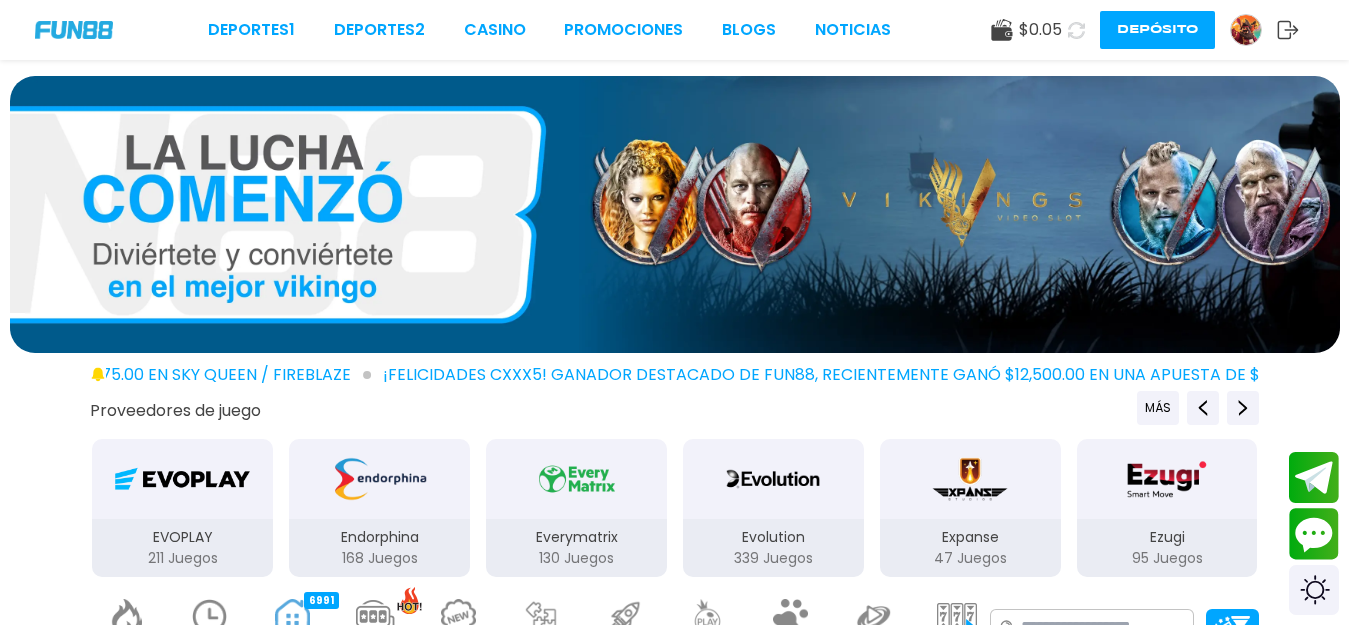 click 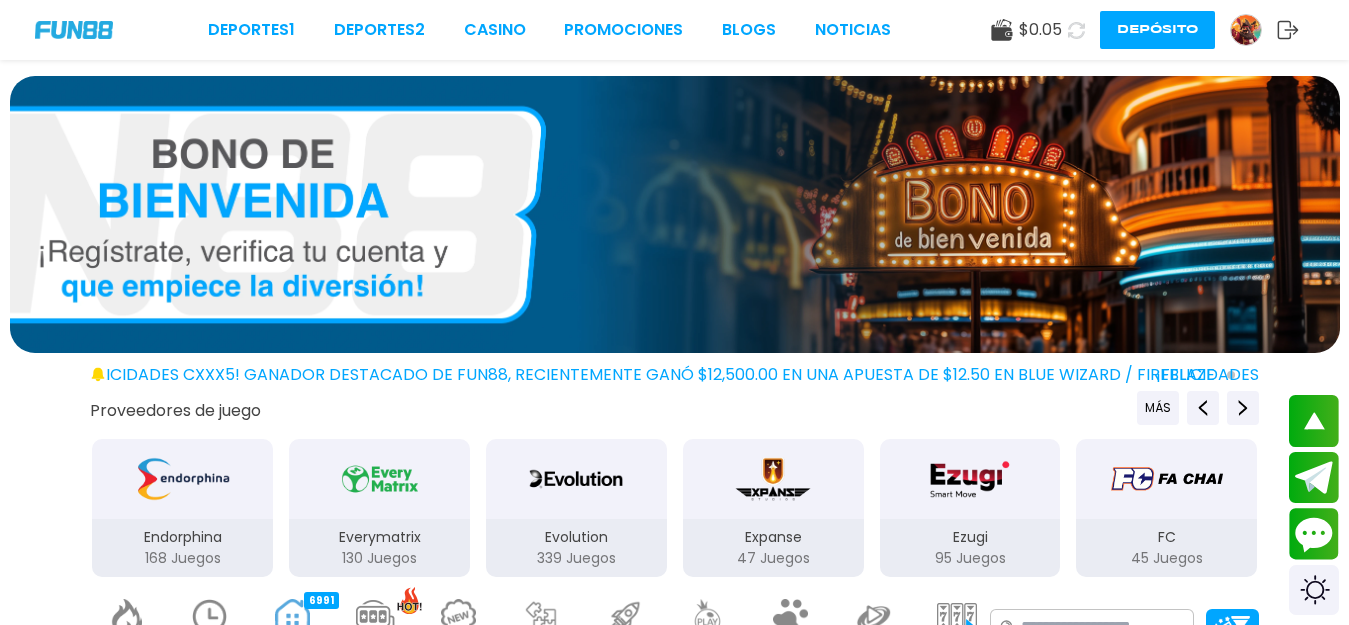 scroll, scrollTop: 789, scrollLeft: 0, axis: vertical 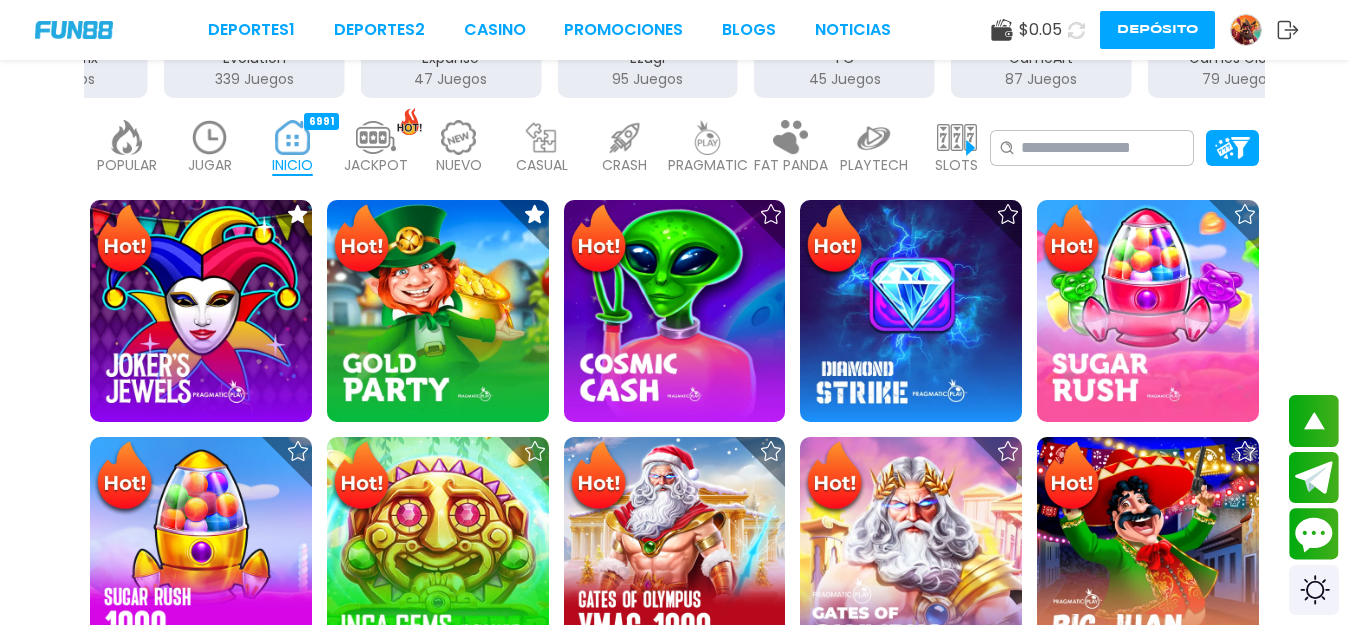 click at bounding box center [210, 137] 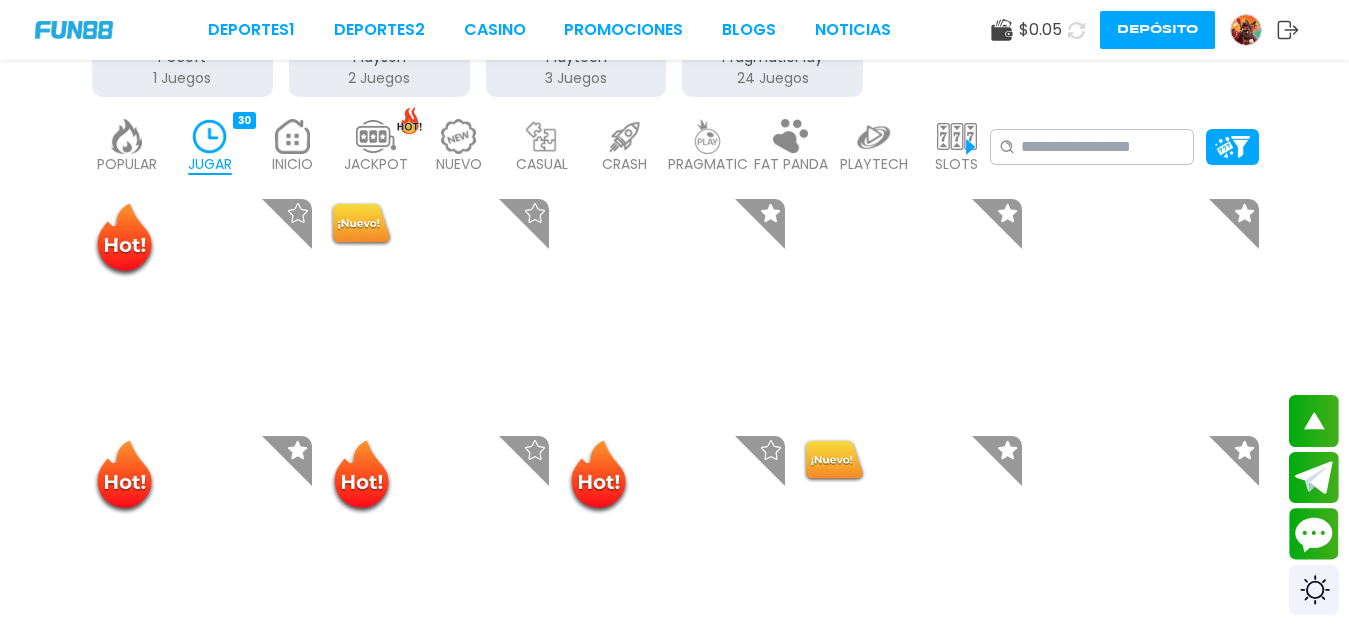 click at bounding box center [1076, 30] 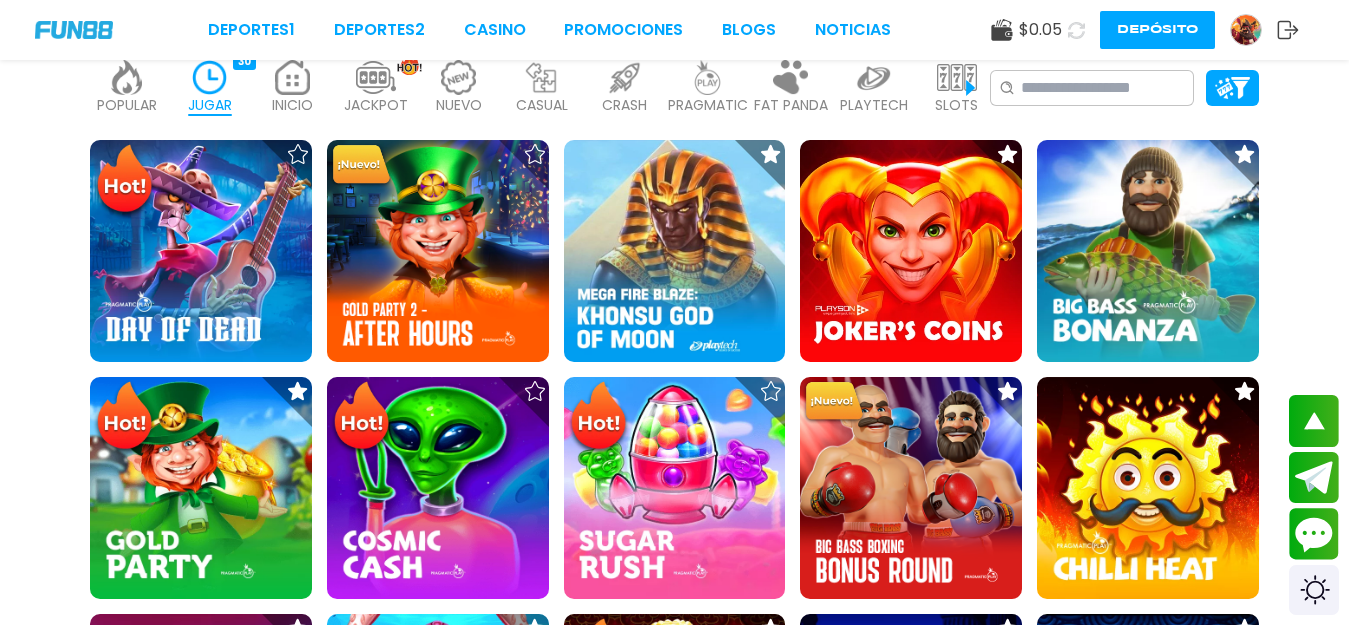 scroll, scrollTop: 969, scrollLeft: 0, axis: vertical 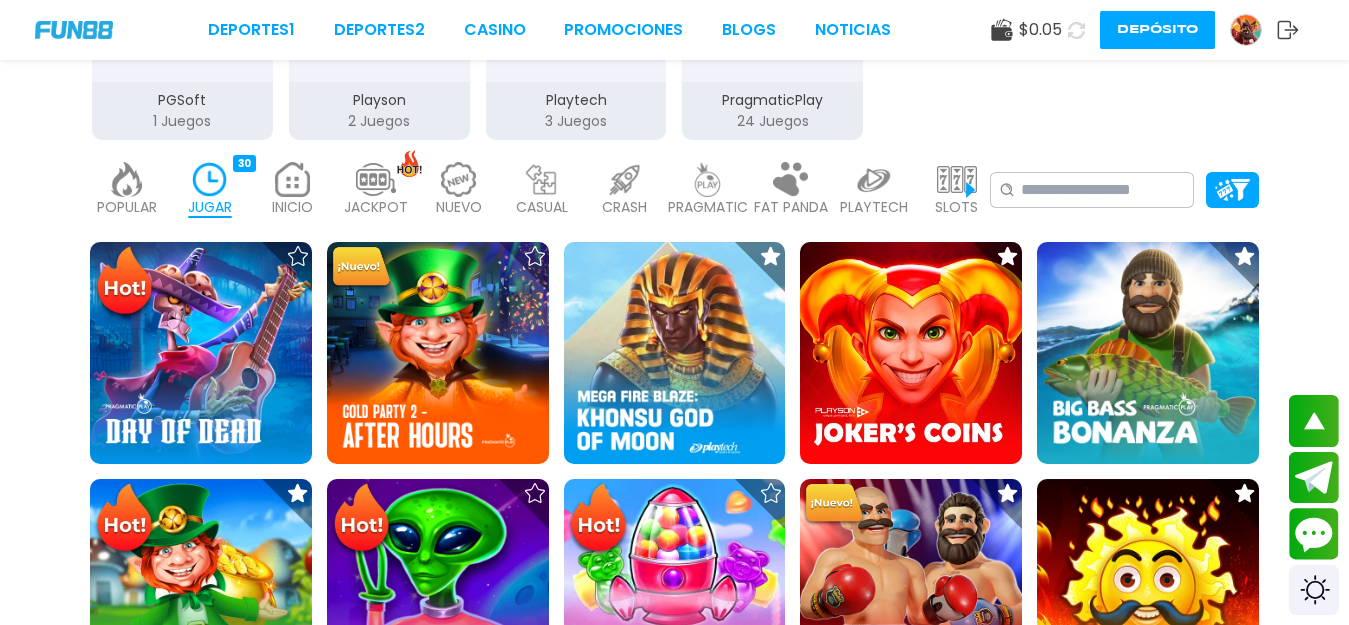 click 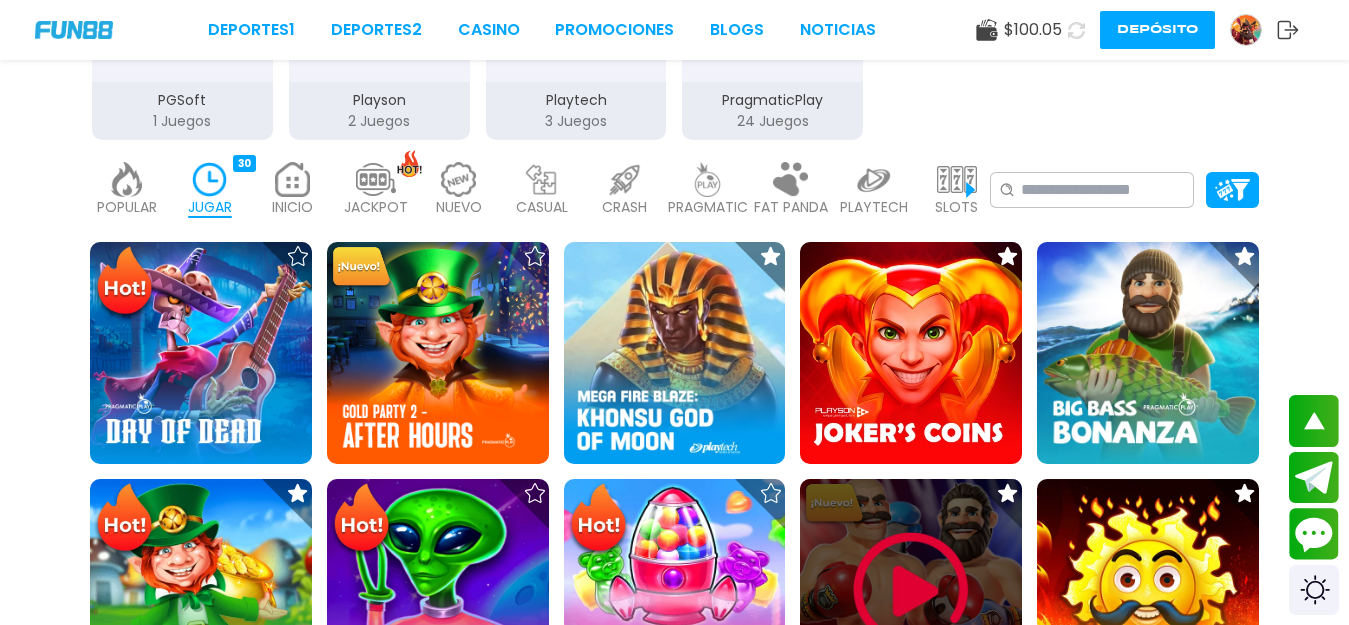 click at bounding box center (911, 590) 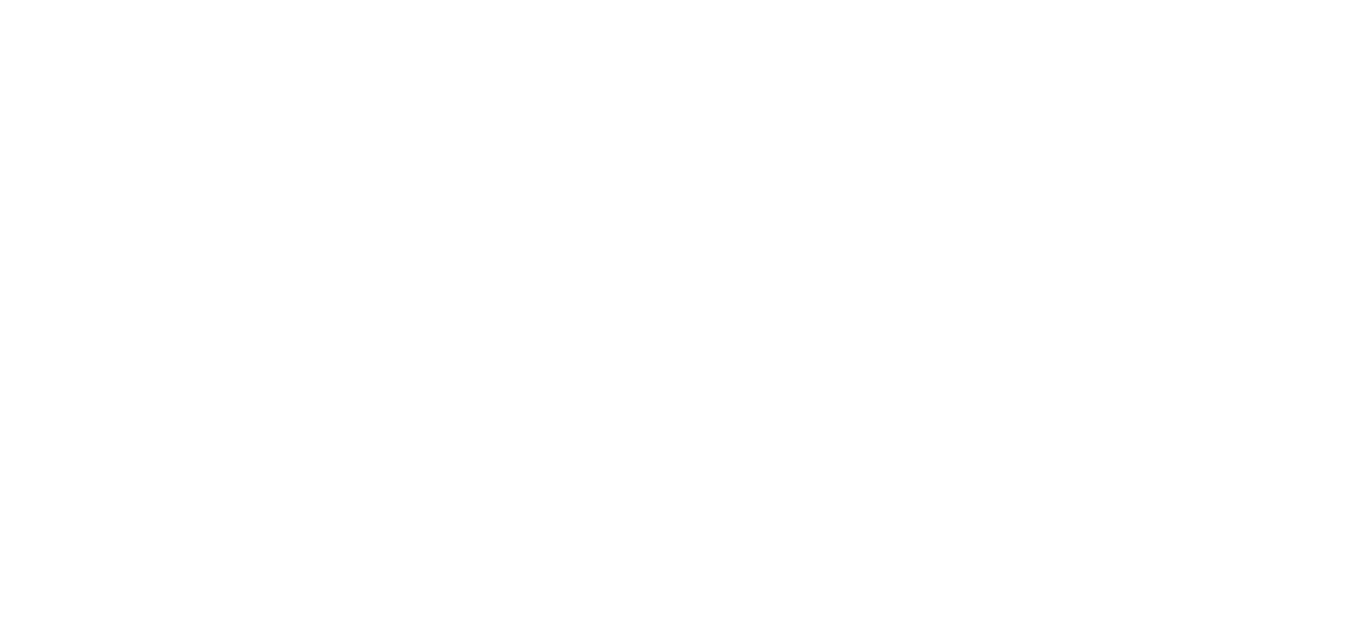 scroll, scrollTop: 0, scrollLeft: 0, axis: both 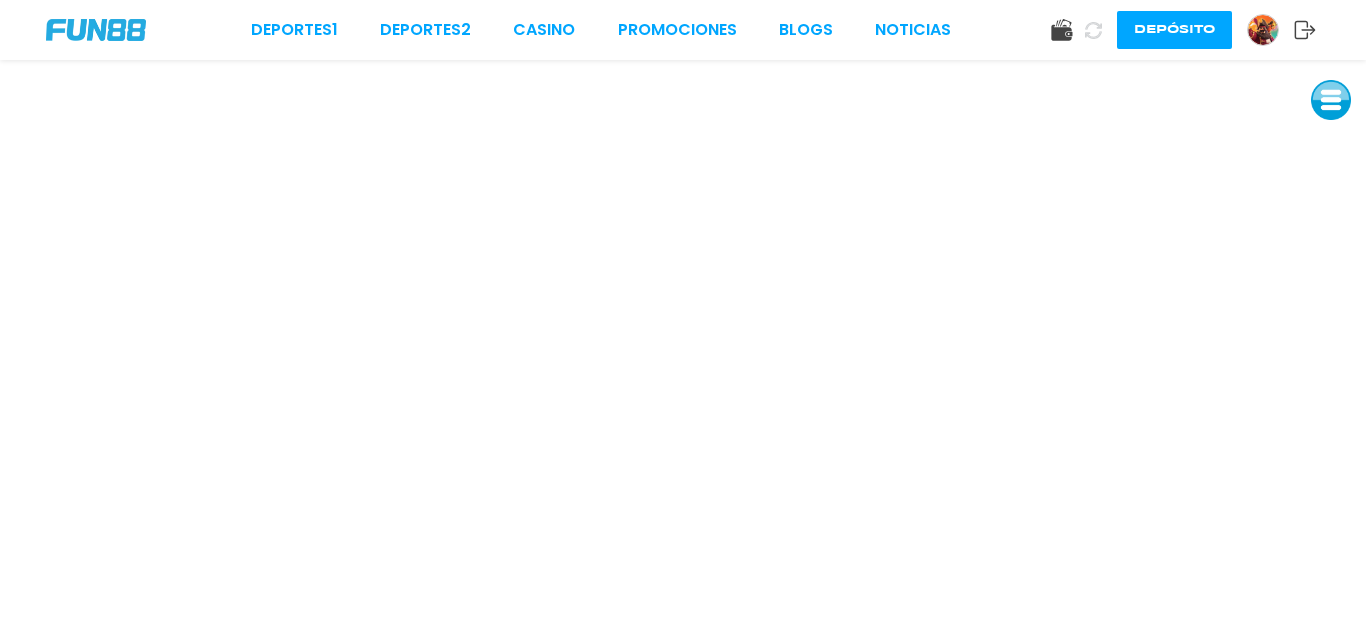 click 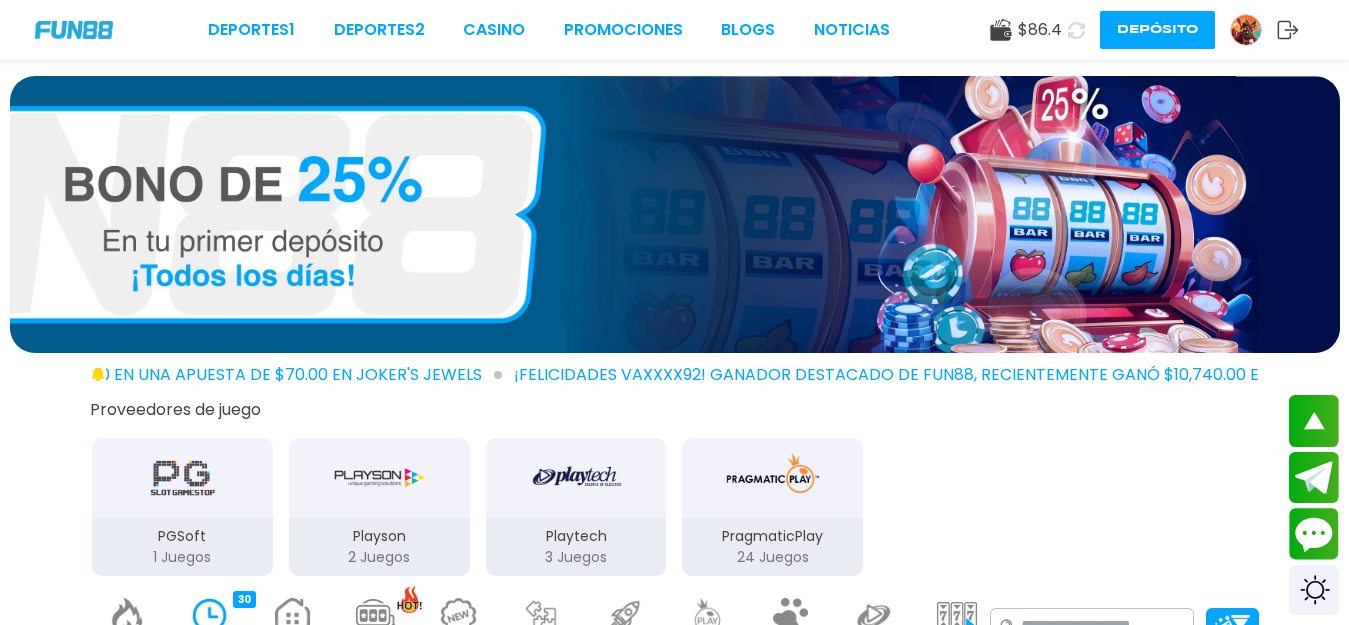 scroll, scrollTop: 492, scrollLeft: 0, axis: vertical 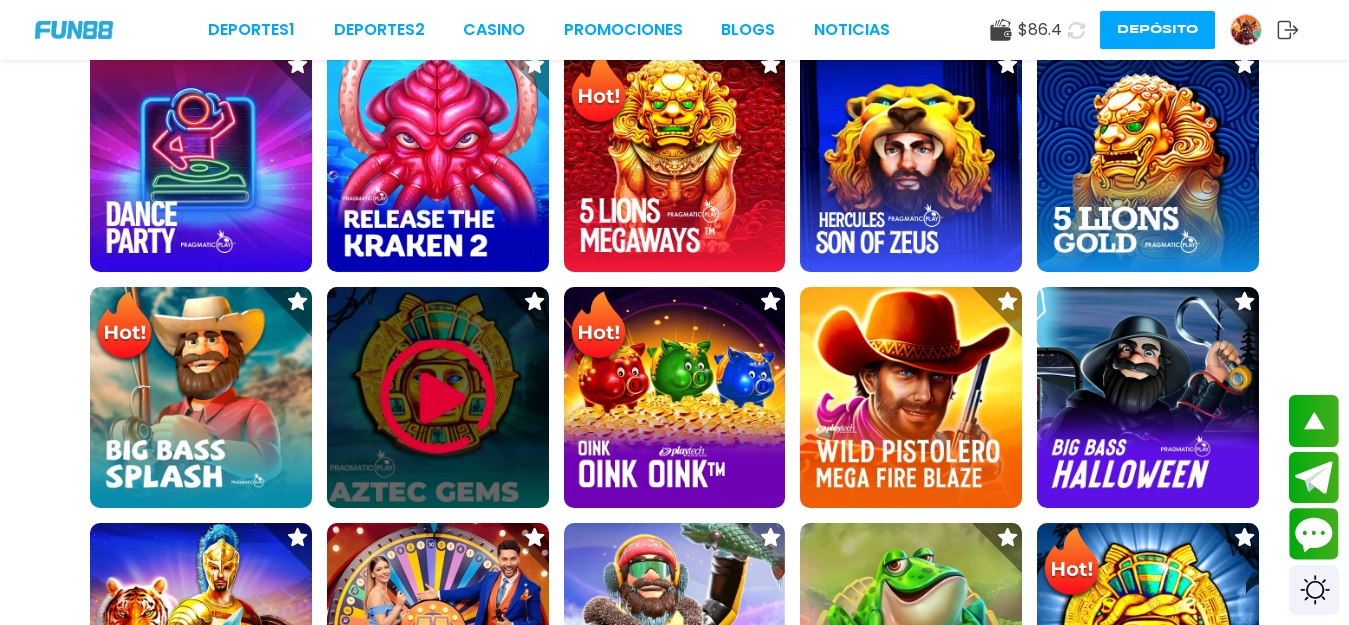 click at bounding box center (438, 397) 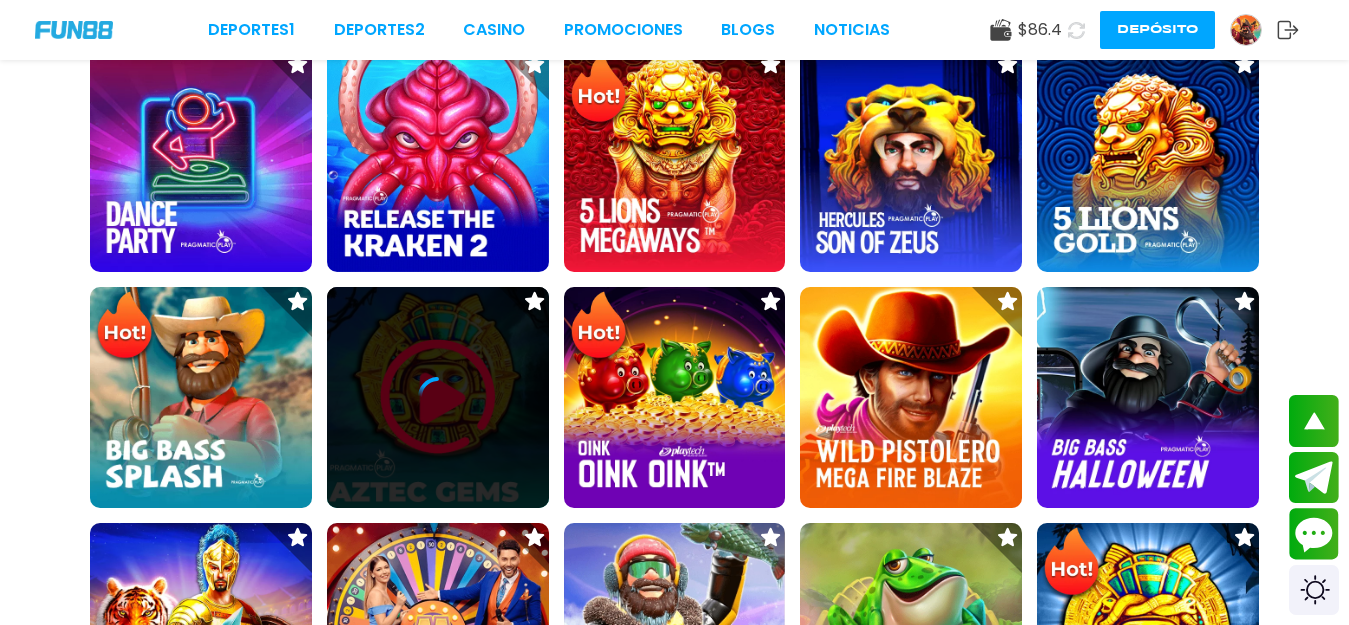 click 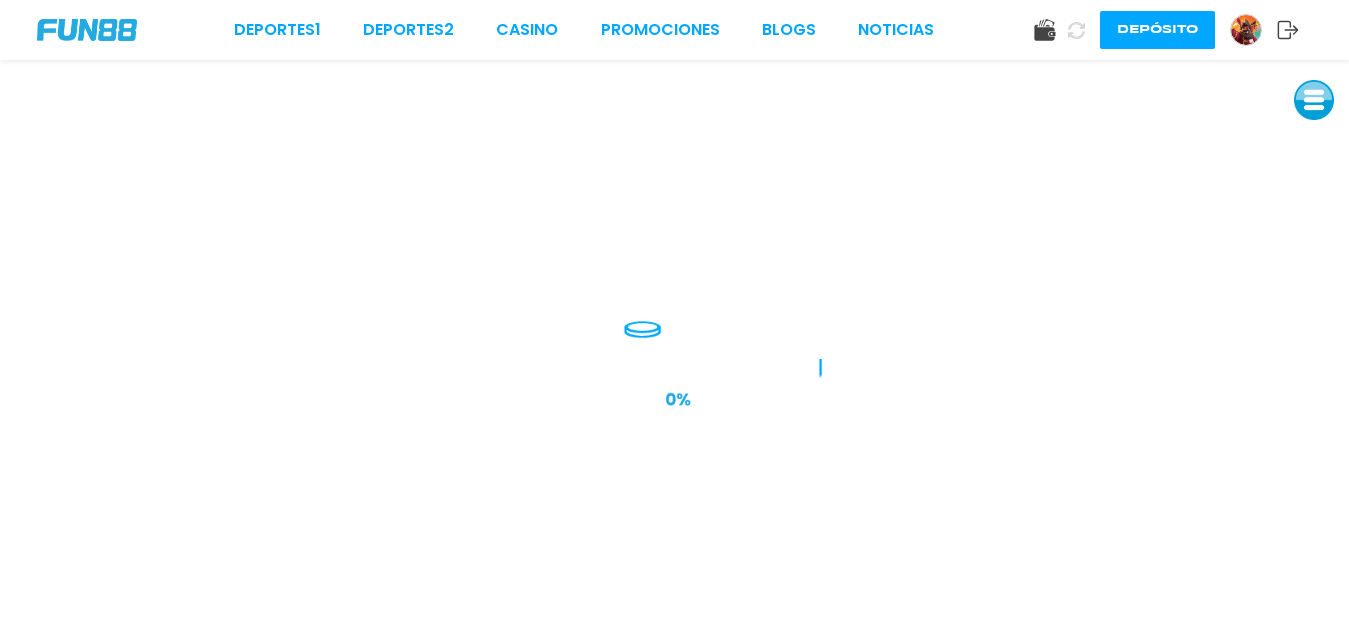 scroll, scrollTop: 0, scrollLeft: 0, axis: both 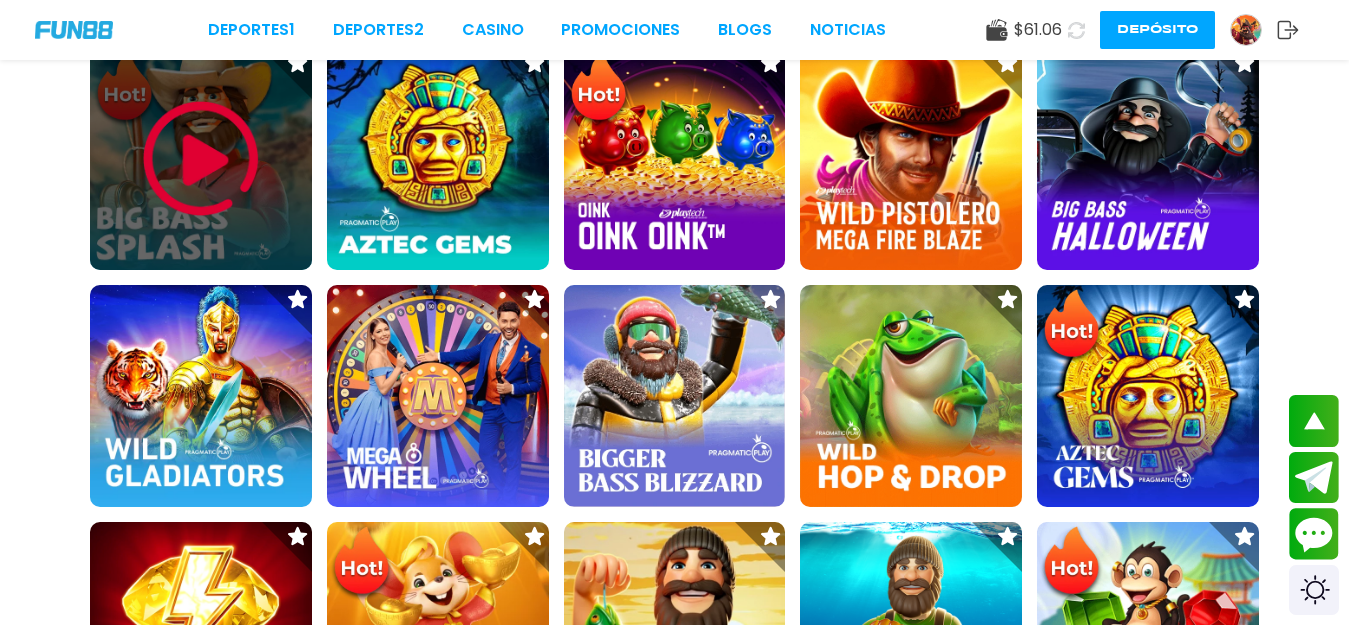 click at bounding box center [201, 159] 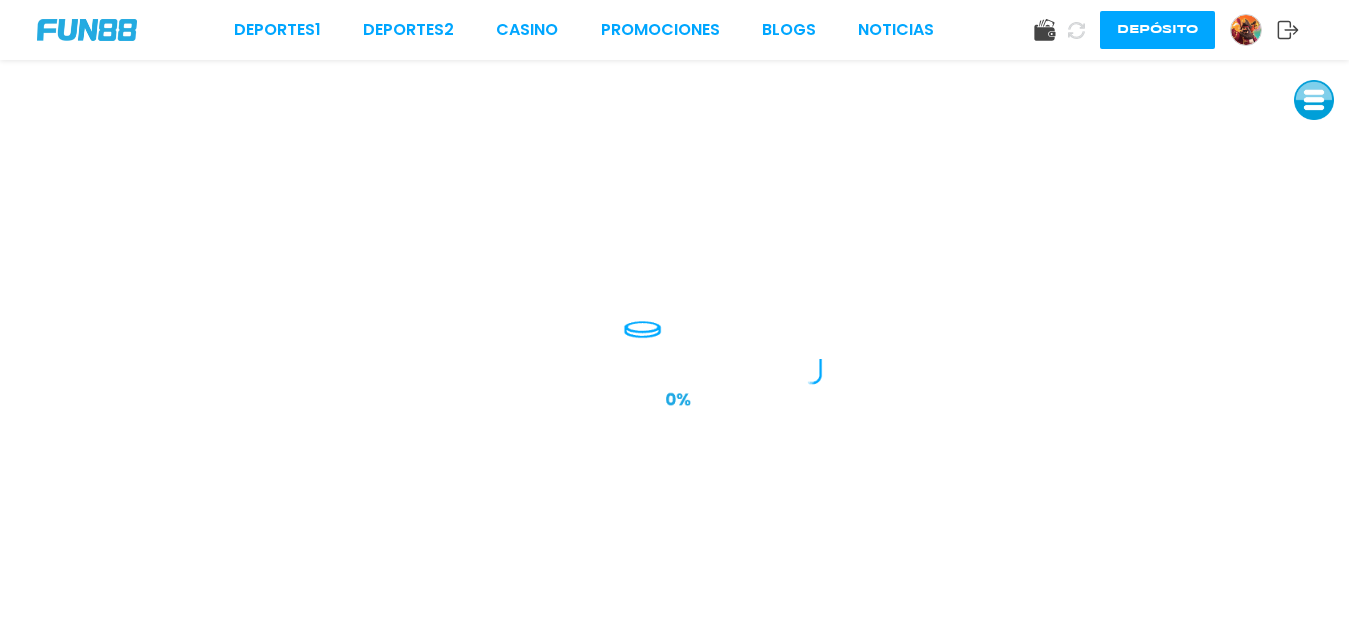 scroll, scrollTop: 0, scrollLeft: 0, axis: both 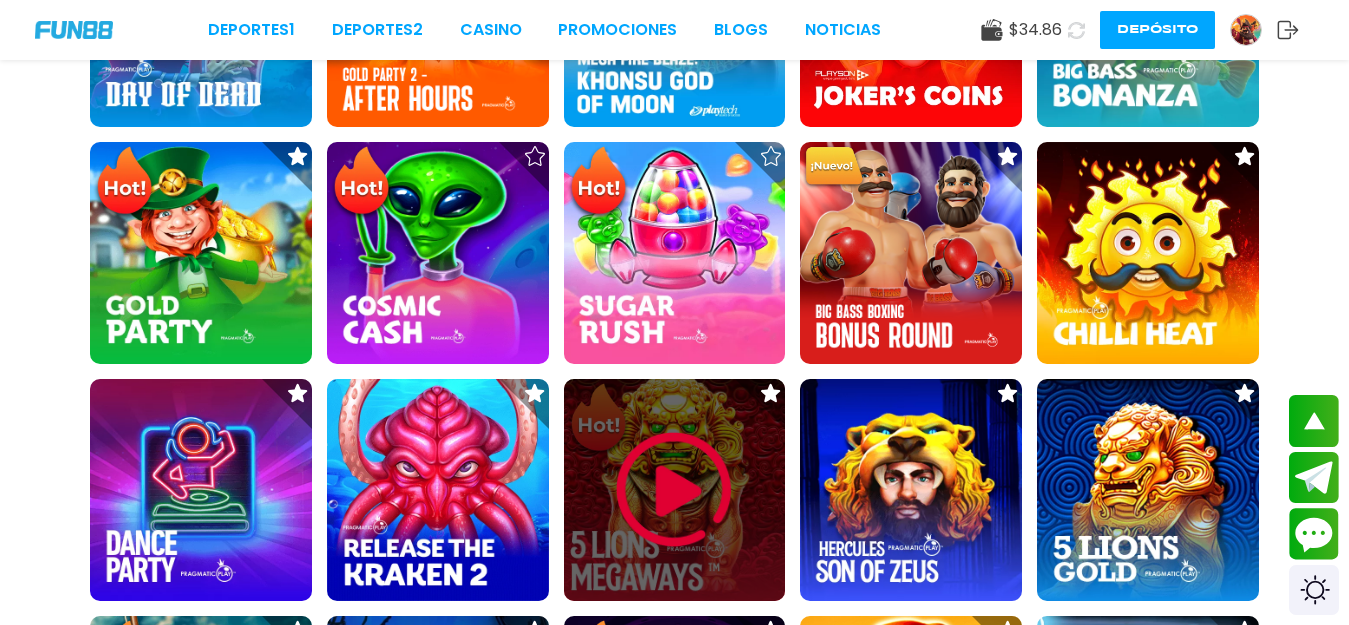 click at bounding box center [674, 490] 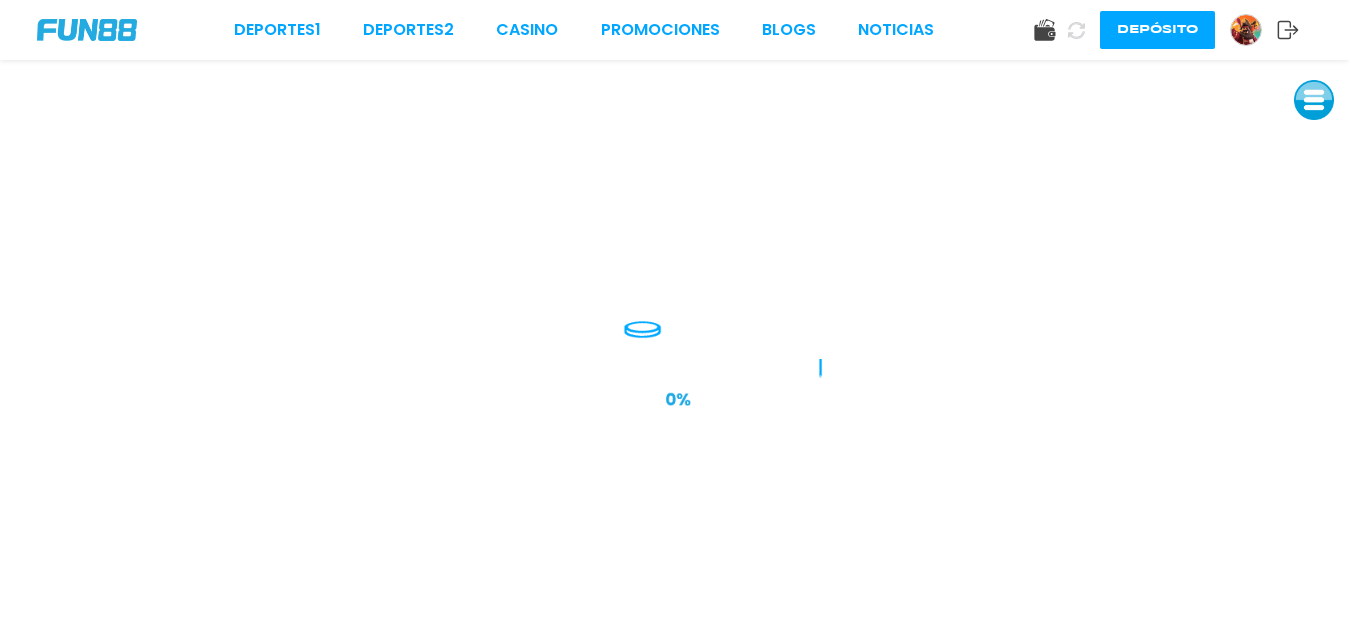 scroll, scrollTop: 0, scrollLeft: 0, axis: both 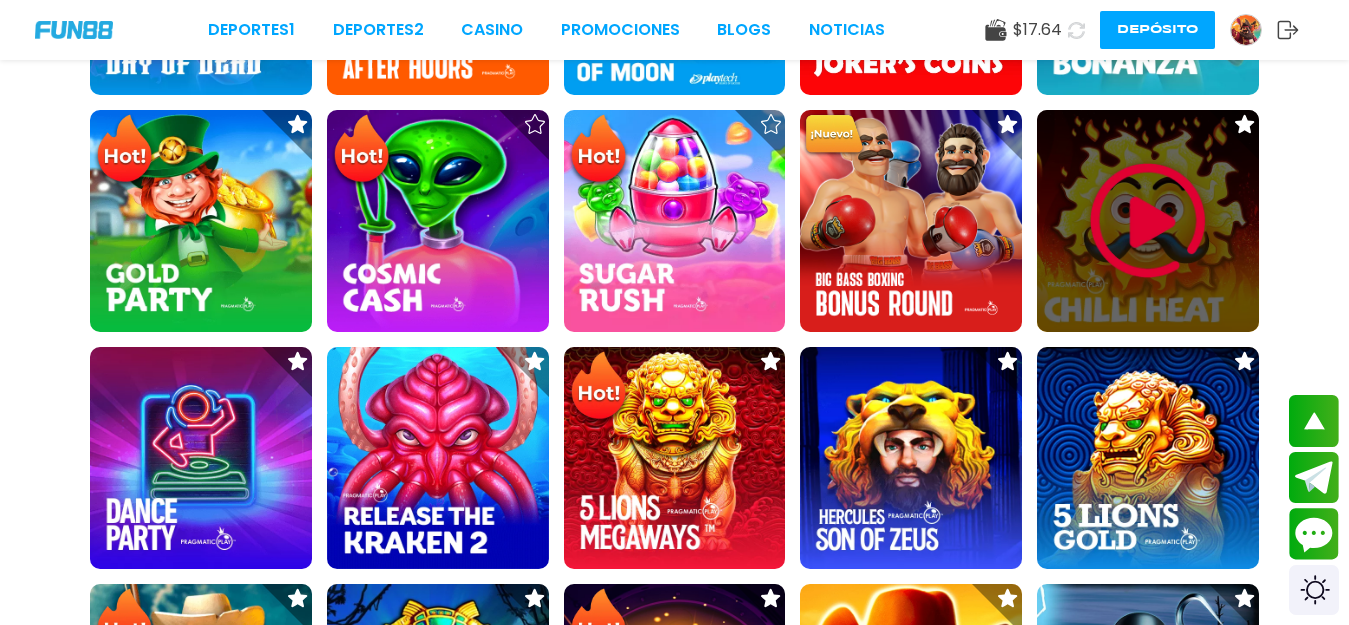 click at bounding box center (1148, 221) 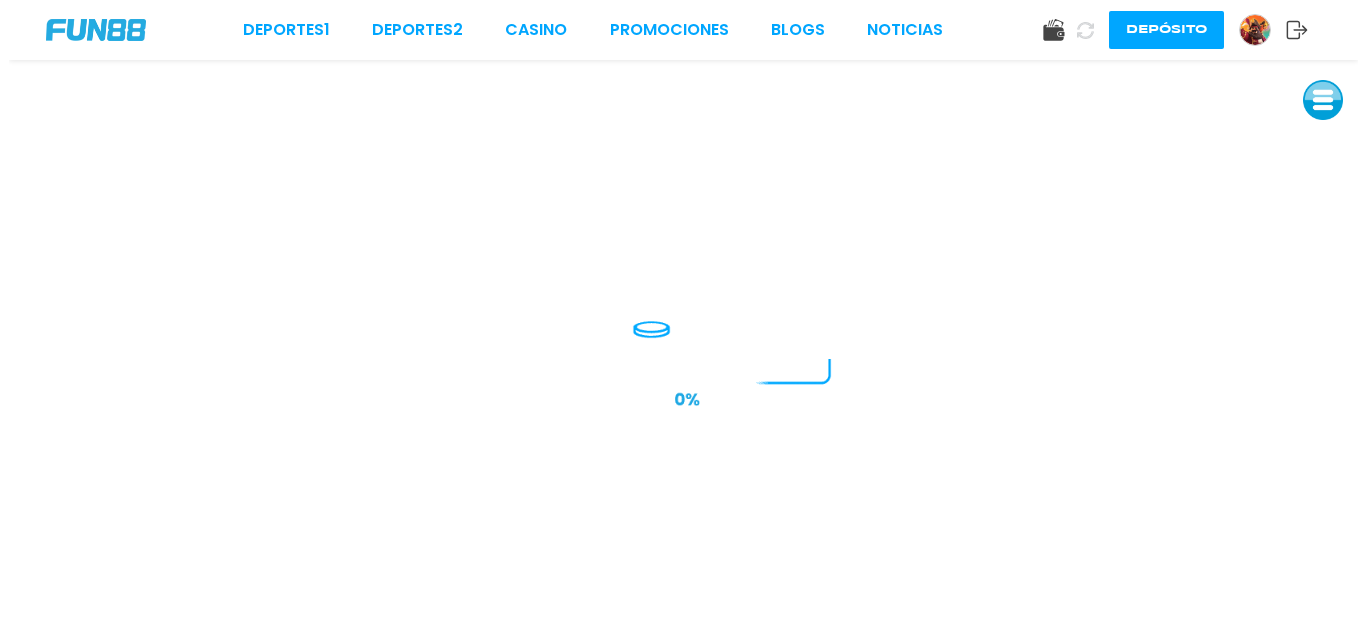 scroll, scrollTop: 0, scrollLeft: 0, axis: both 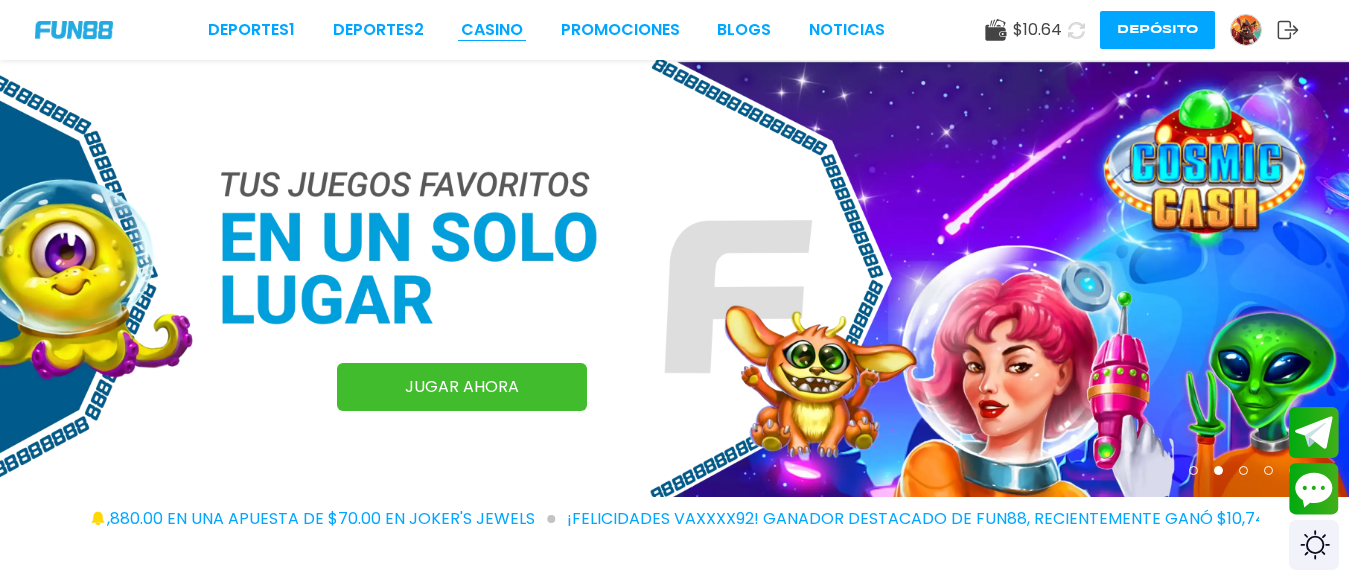 click on "CASINO" at bounding box center (492, 30) 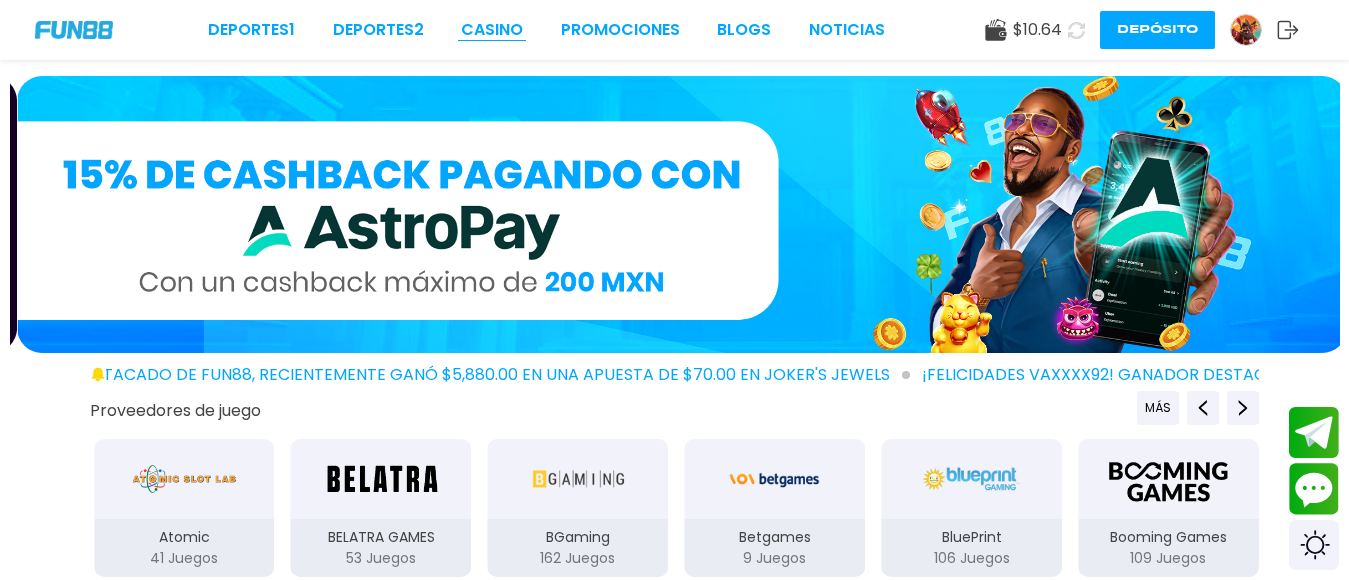 click on "CASINO" at bounding box center [492, 30] 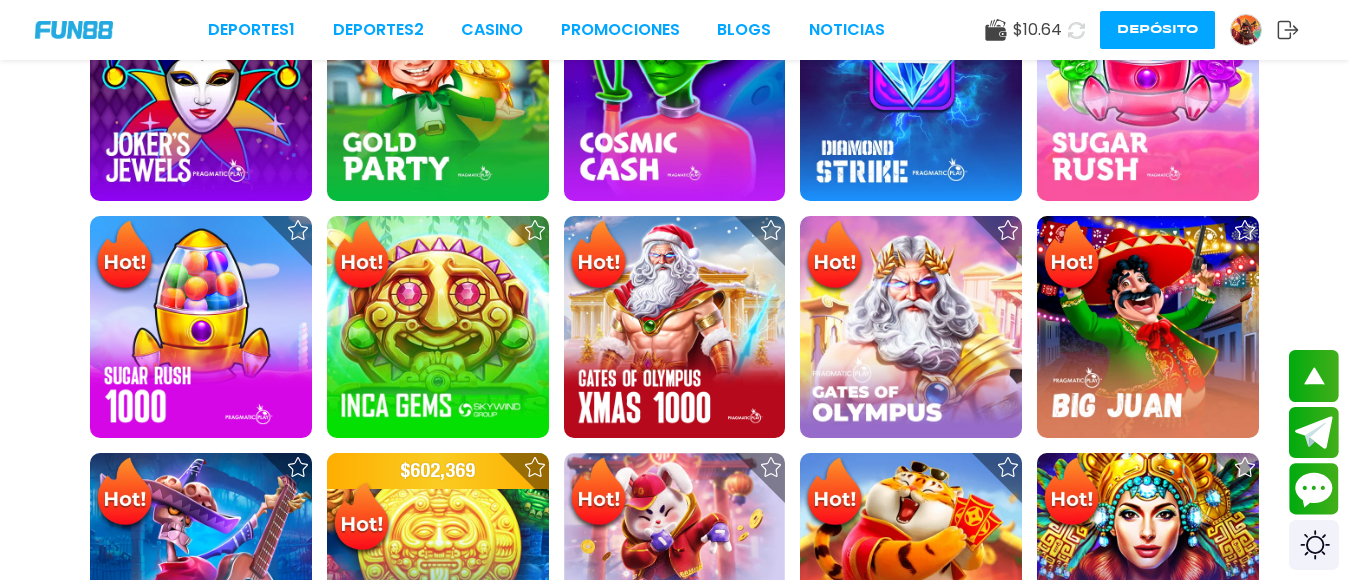 scroll, scrollTop: 1320, scrollLeft: 0, axis: vertical 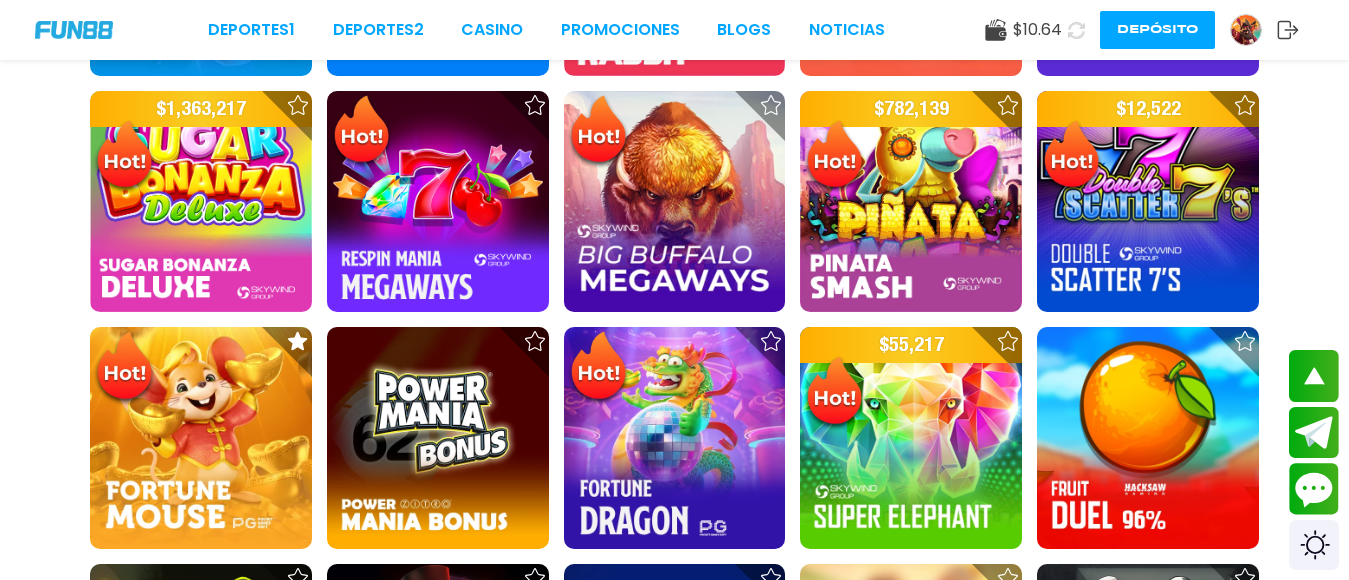 click at bounding box center [1246, 30] 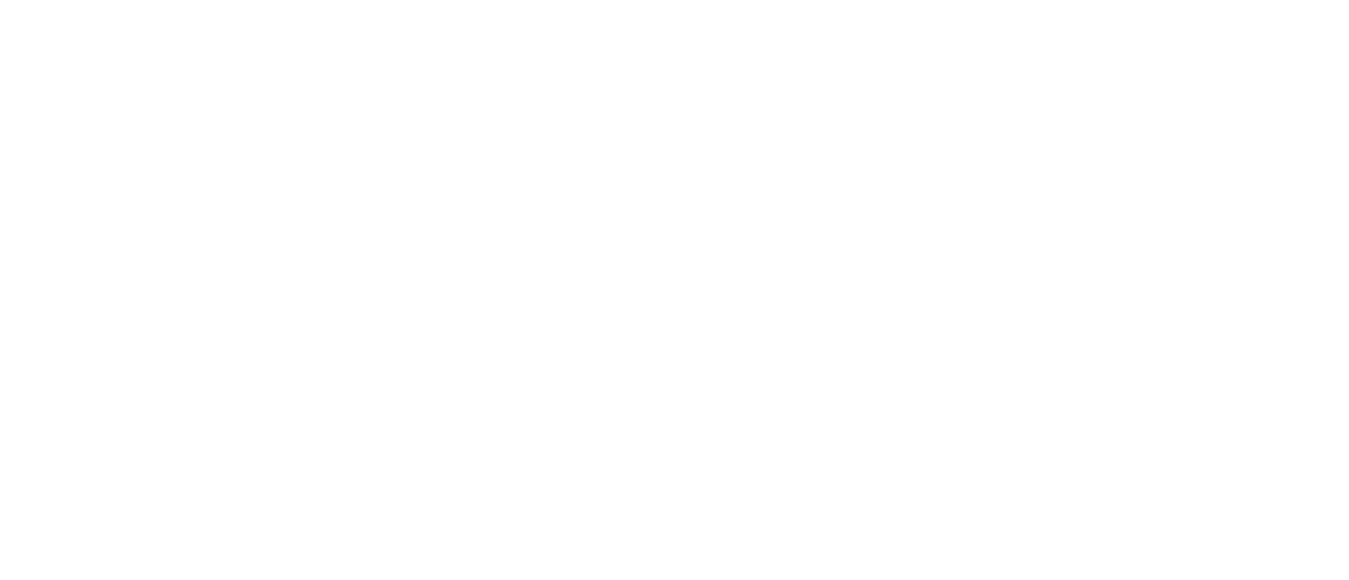 scroll, scrollTop: 0, scrollLeft: 0, axis: both 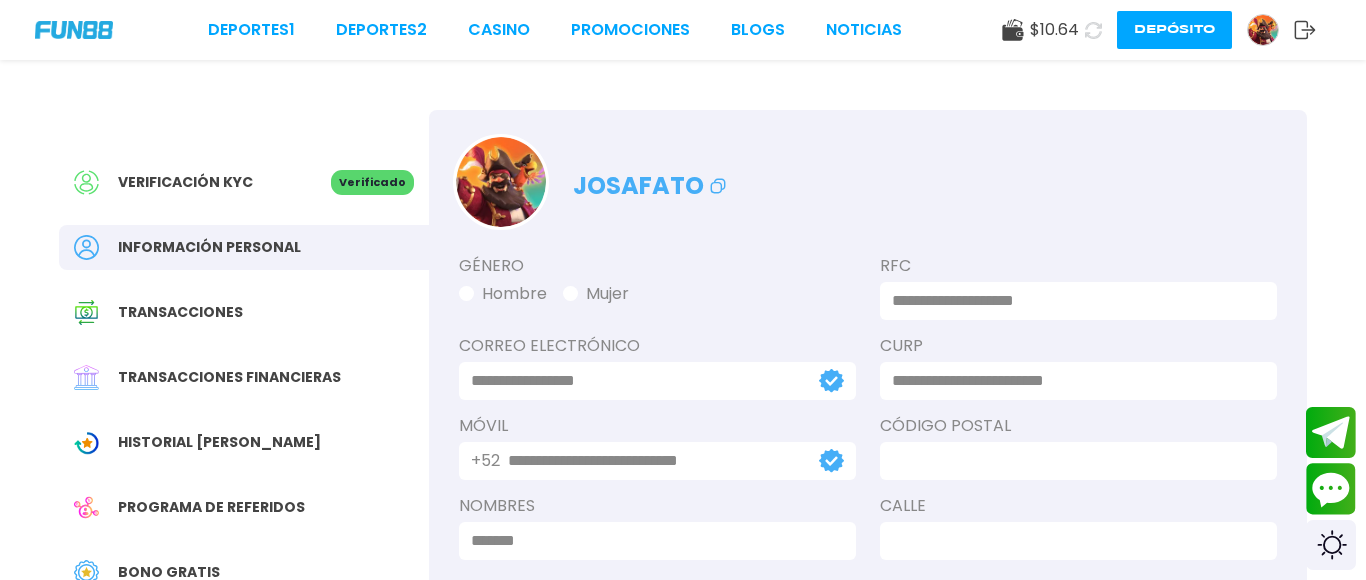 type on "**********" 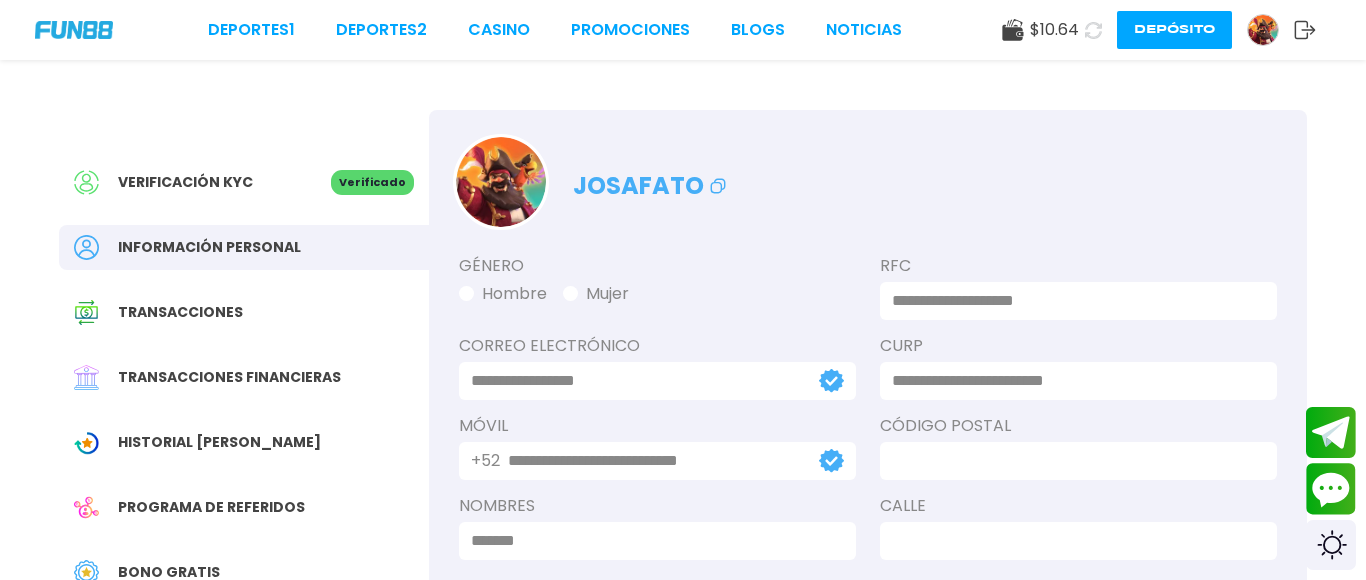 type on "**********" 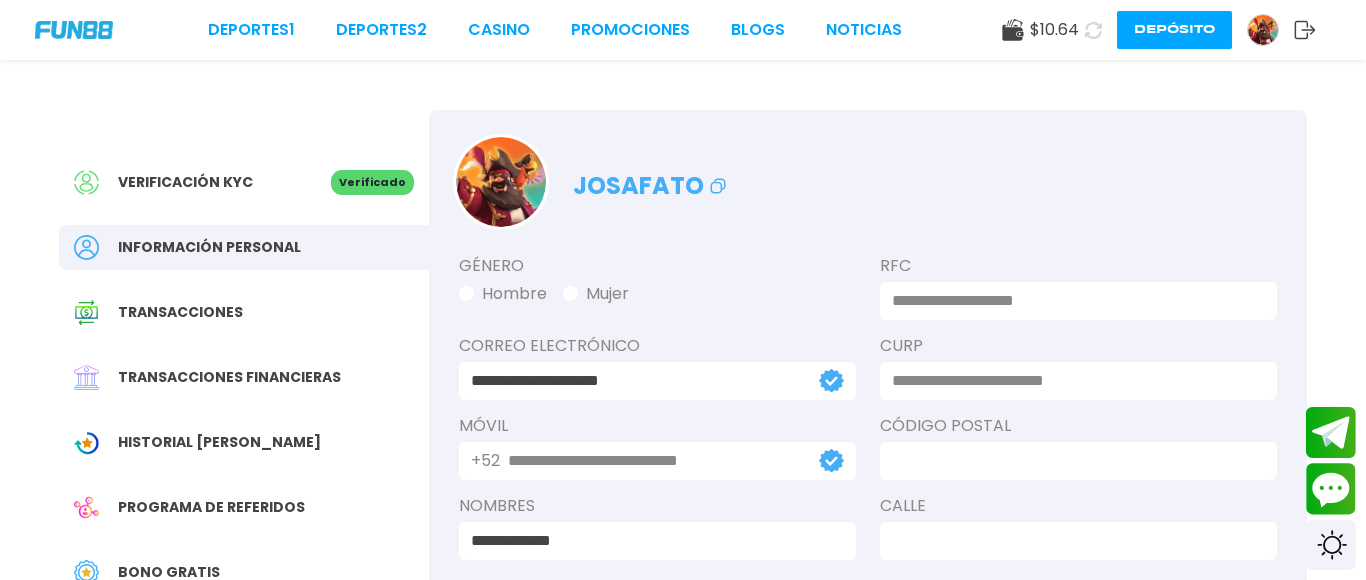 type on "**********" 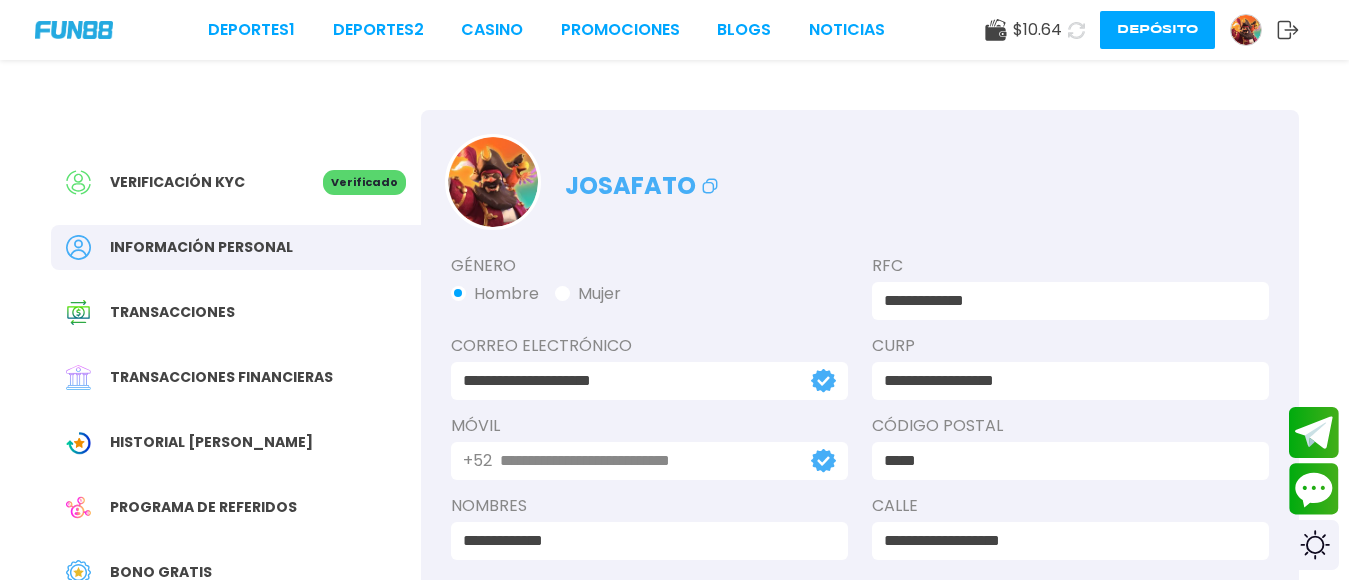 click on "Bono Gratis" at bounding box center (161, 572) 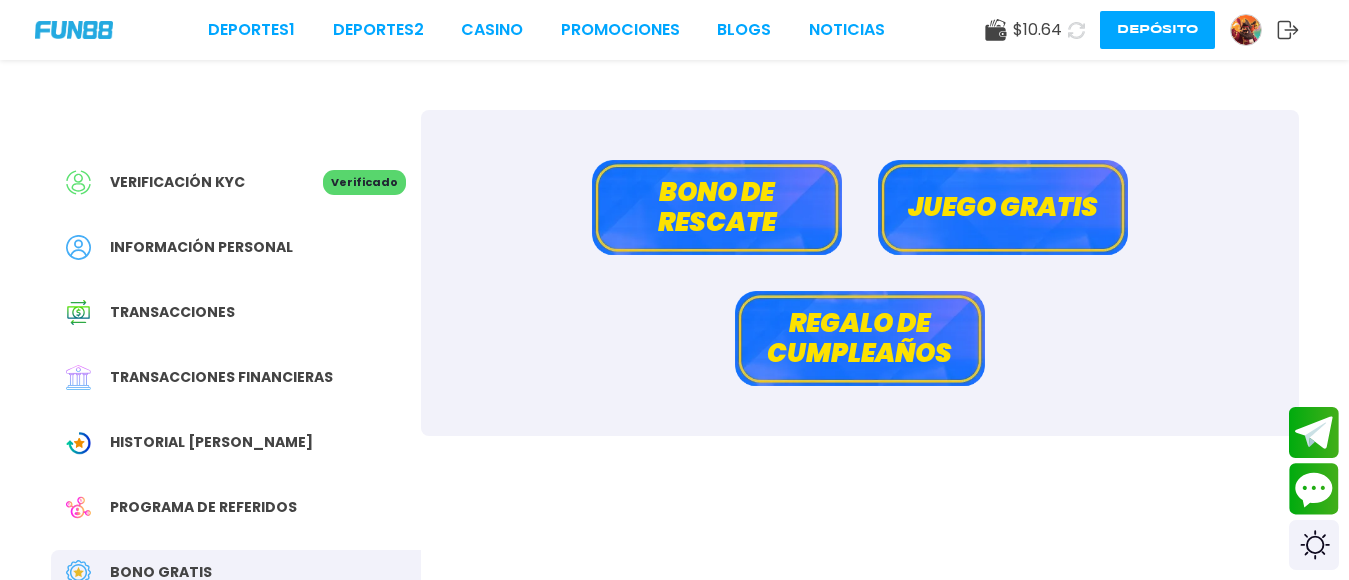 click on "Bono de rescate" at bounding box center [717, 207] 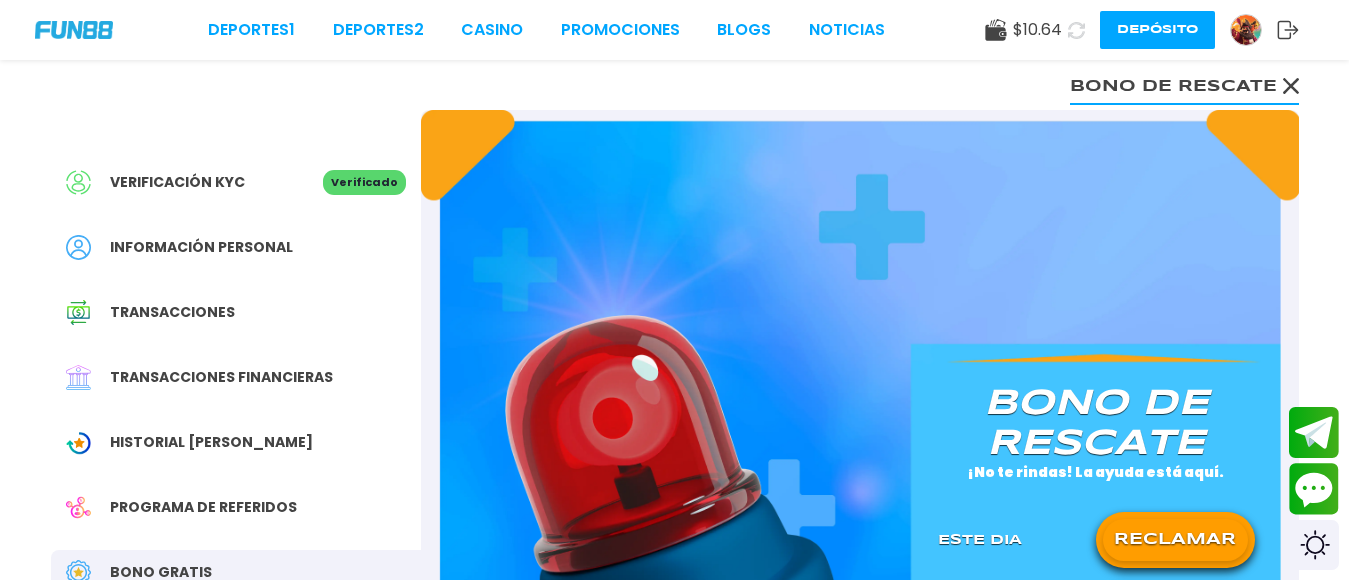 click on "RECLAMAR" at bounding box center [1175, 540] 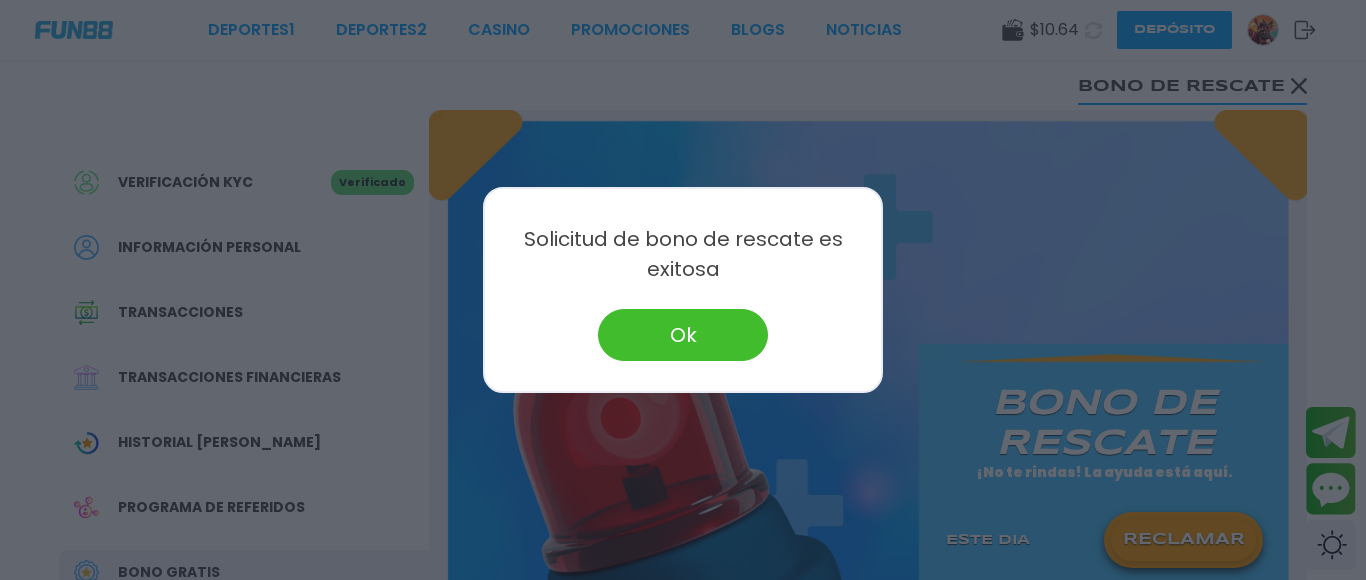 click on "Ok" at bounding box center [683, 335] 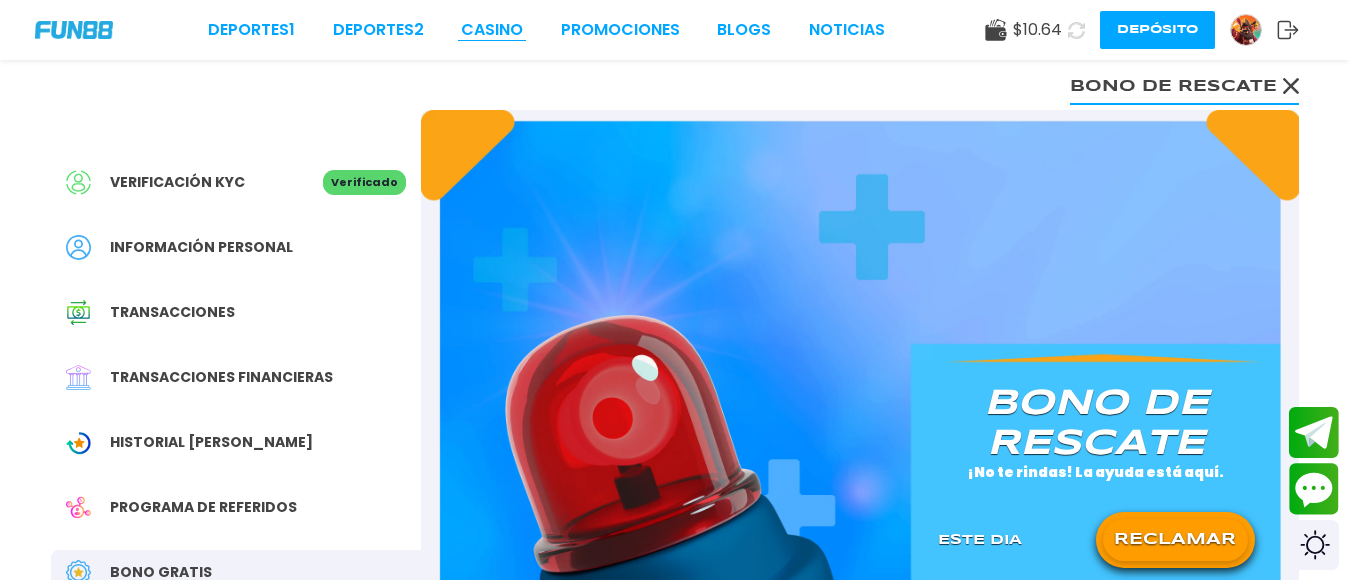 click on "CASINO" at bounding box center [492, 30] 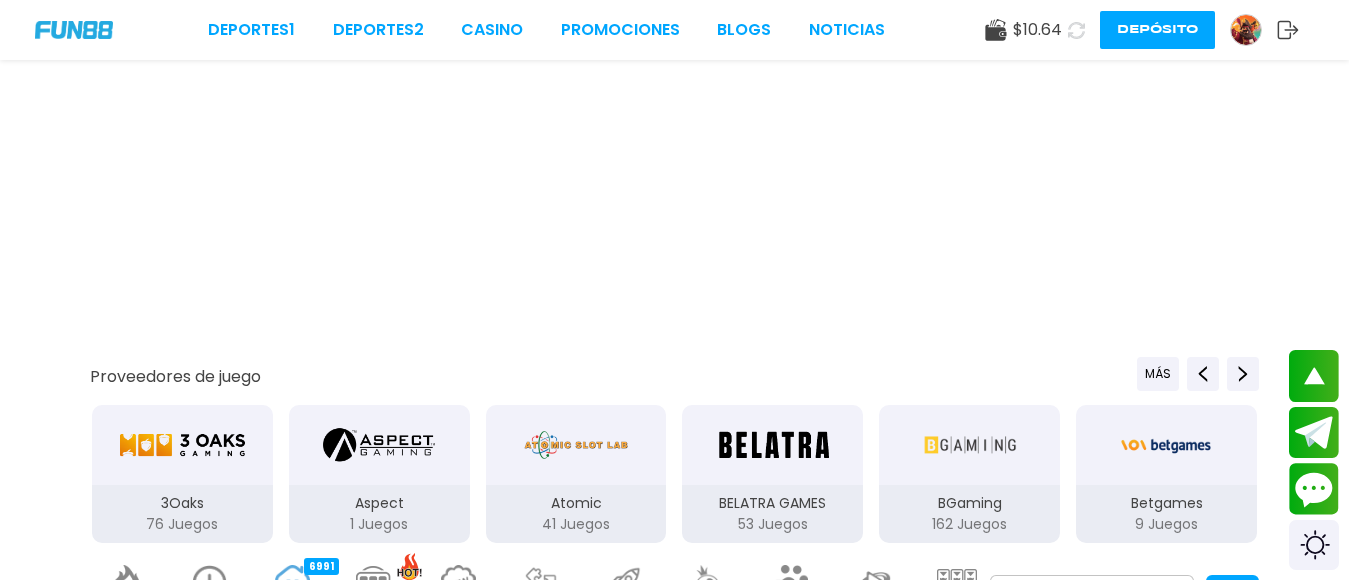 scroll, scrollTop: 582, scrollLeft: 0, axis: vertical 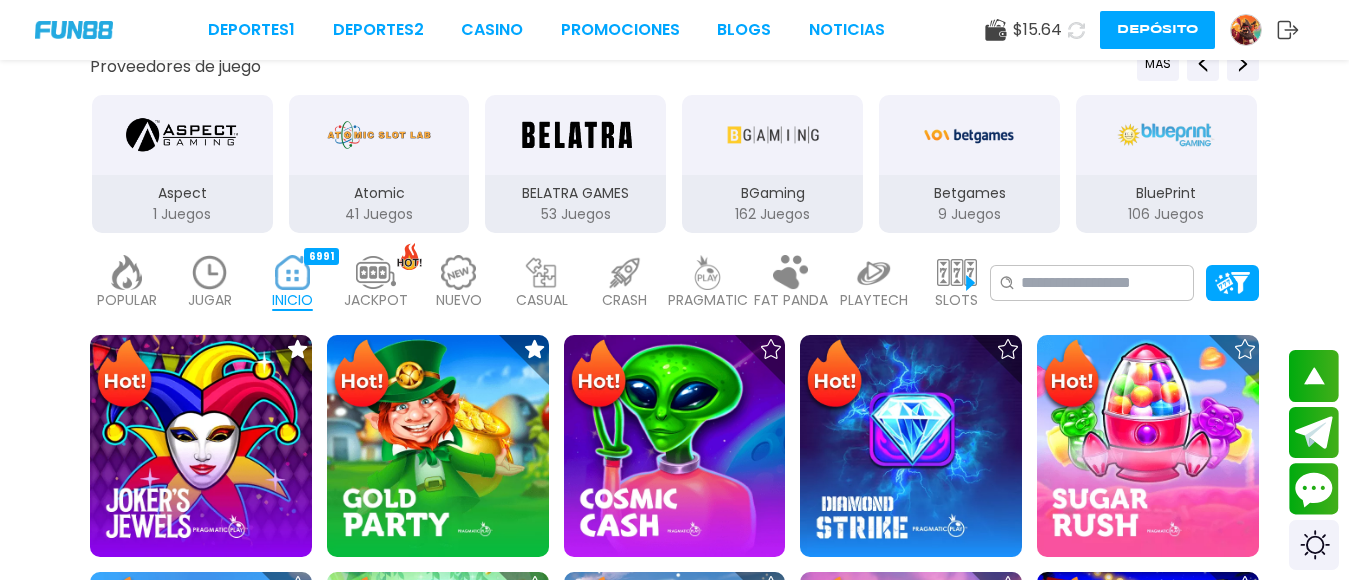 click at bounding box center (210, 272) 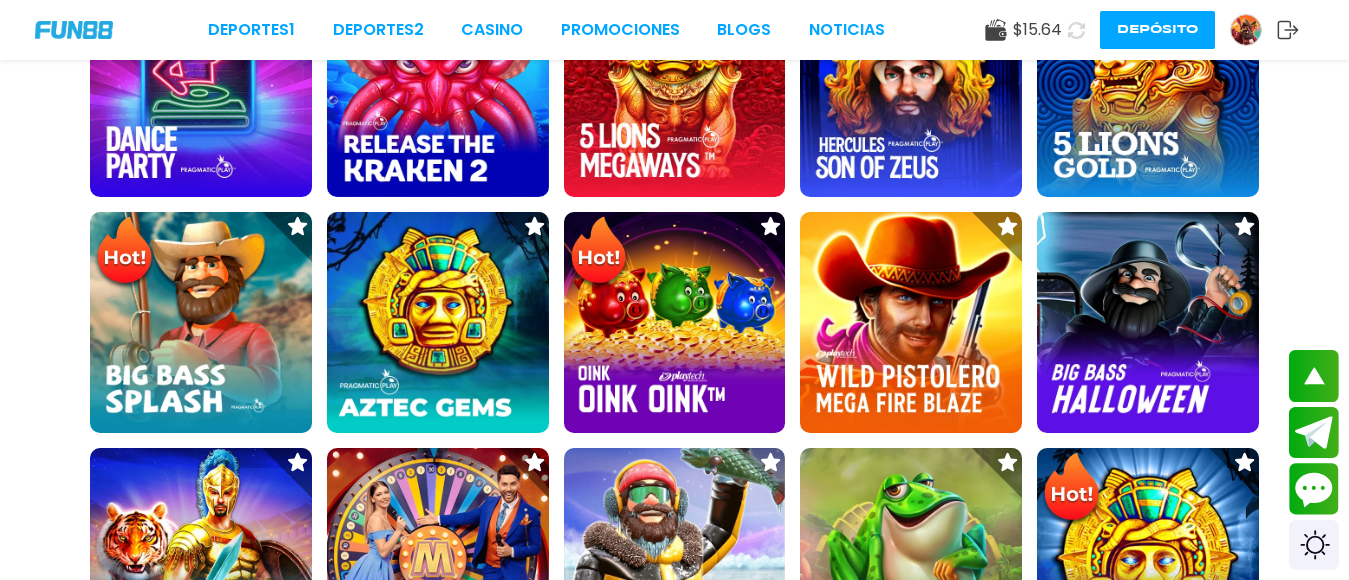 scroll, scrollTop: 1299, scrollLeft: 0, axis: vertical 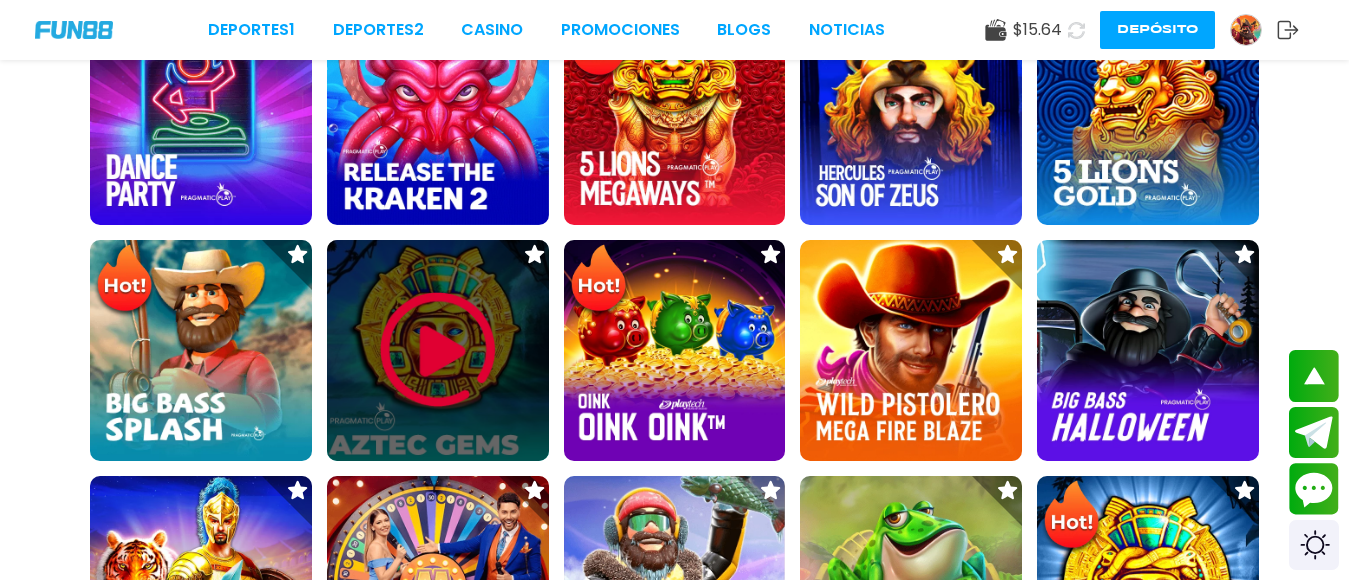 click at bounding box center (438, 351) 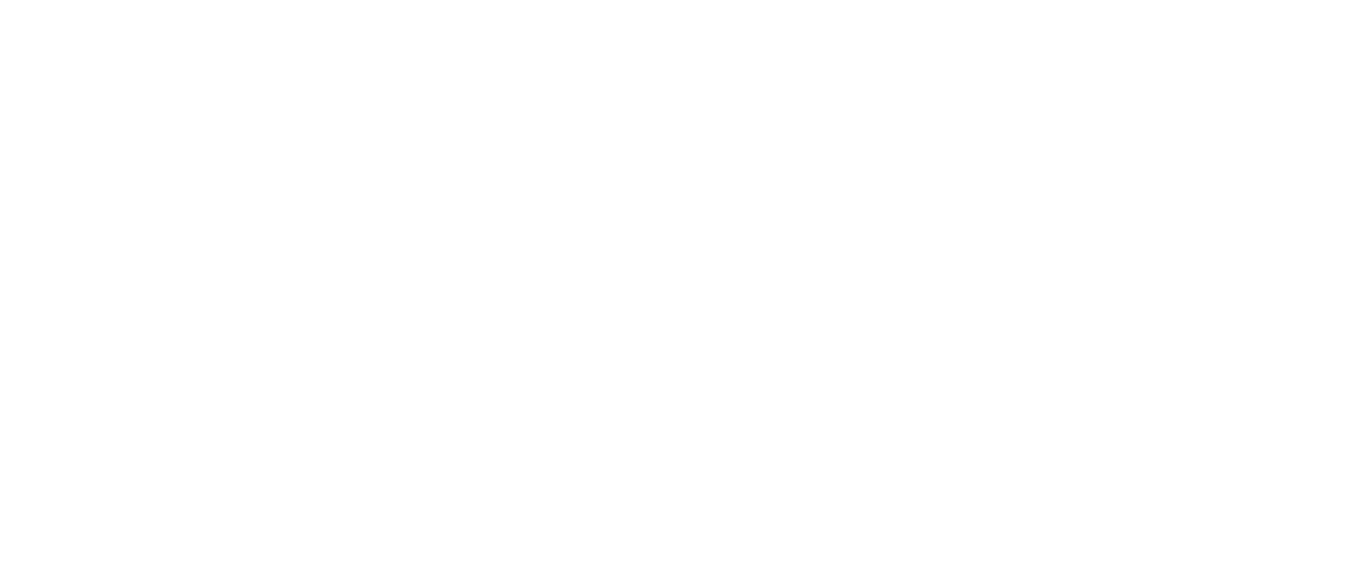 scroll, scrollTop: 0, scrollLeft: 0, axis: both 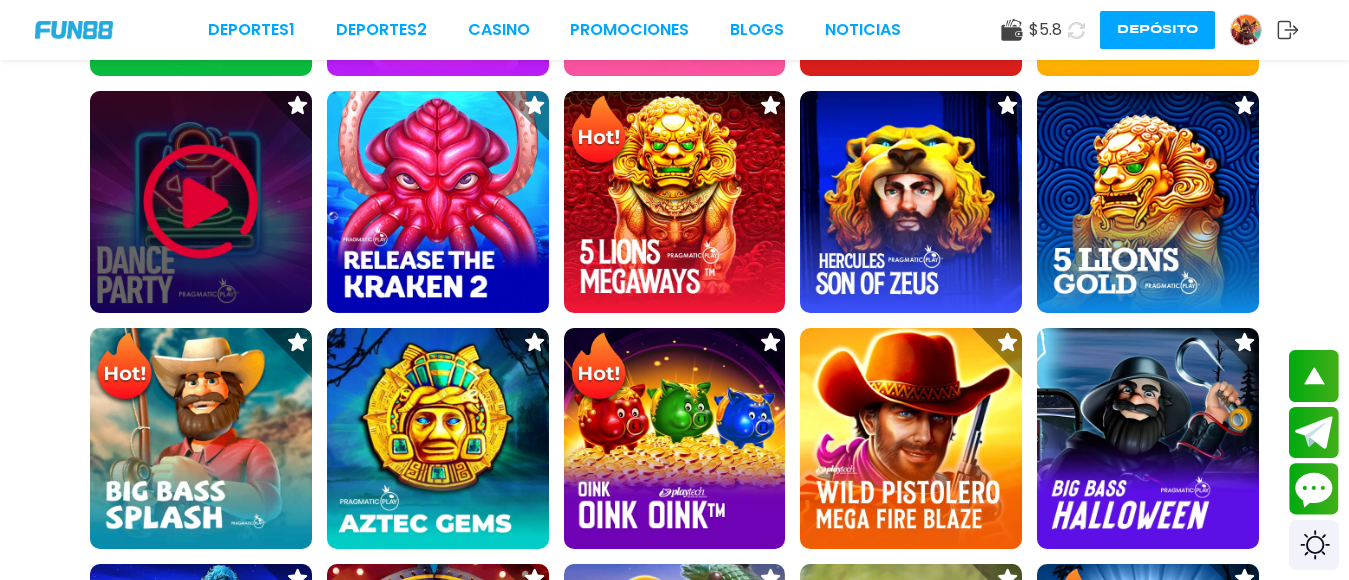 click at bounding box center [201, 202] 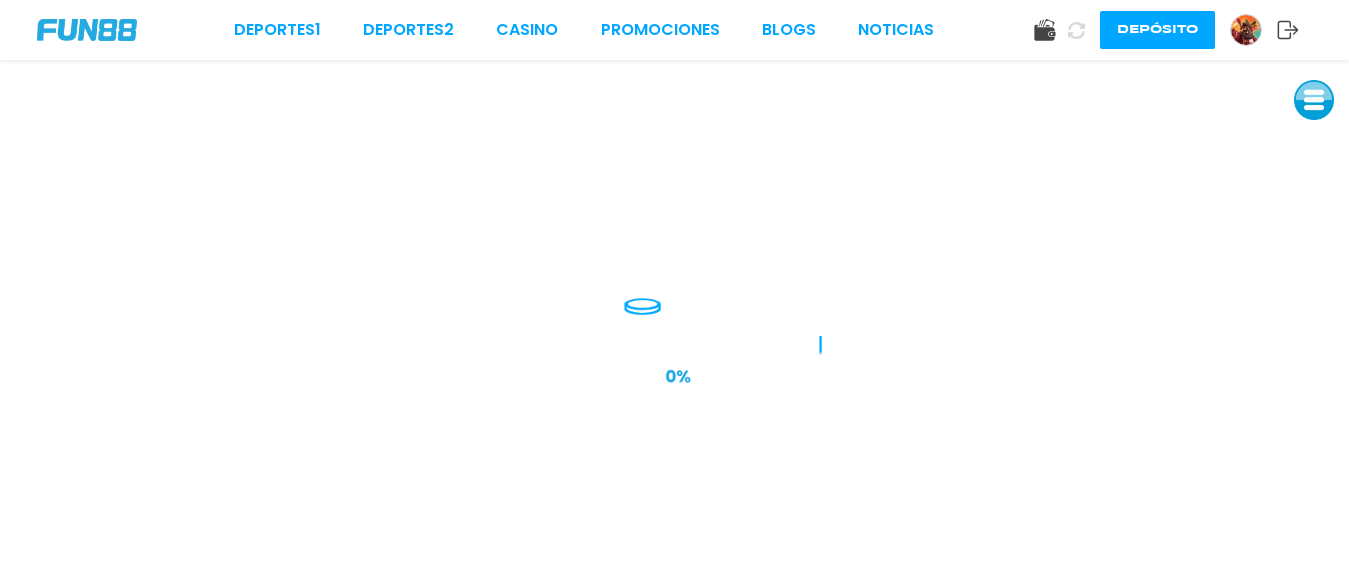 scroll, scrollTop: 0, scrollLeft: 0, axis: both 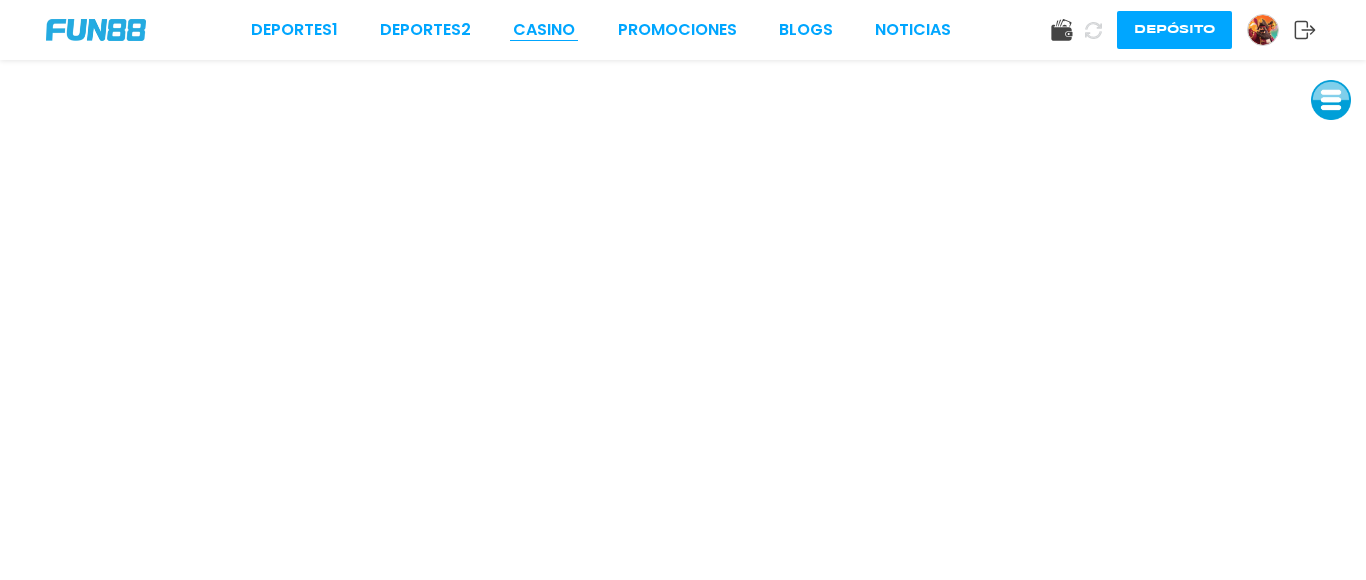 click on "CASINO" at bounding box center (544, 30) 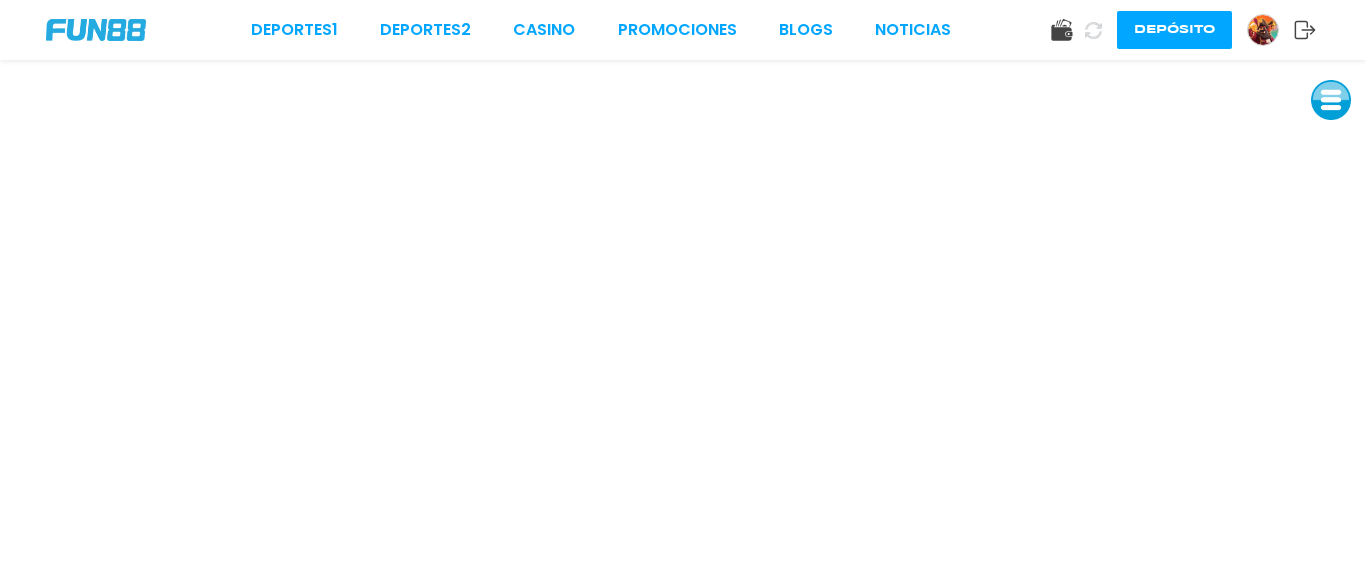 click on "CASINO" at bounding box center (544, 30) 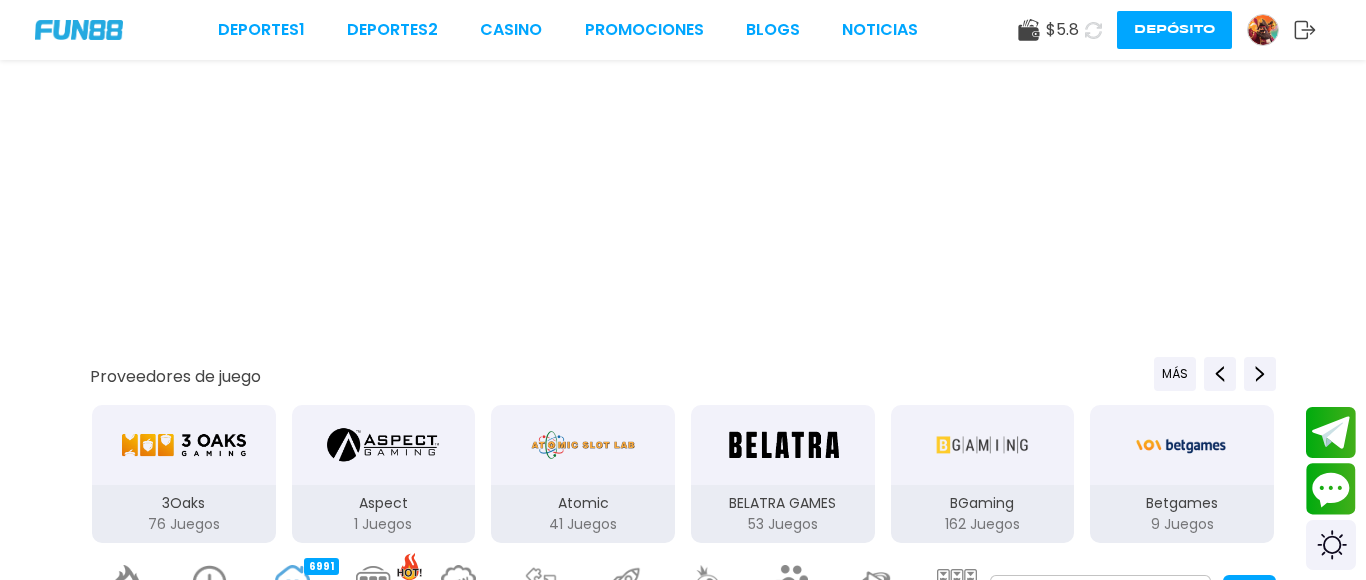 click at bounding box center [683, 214] 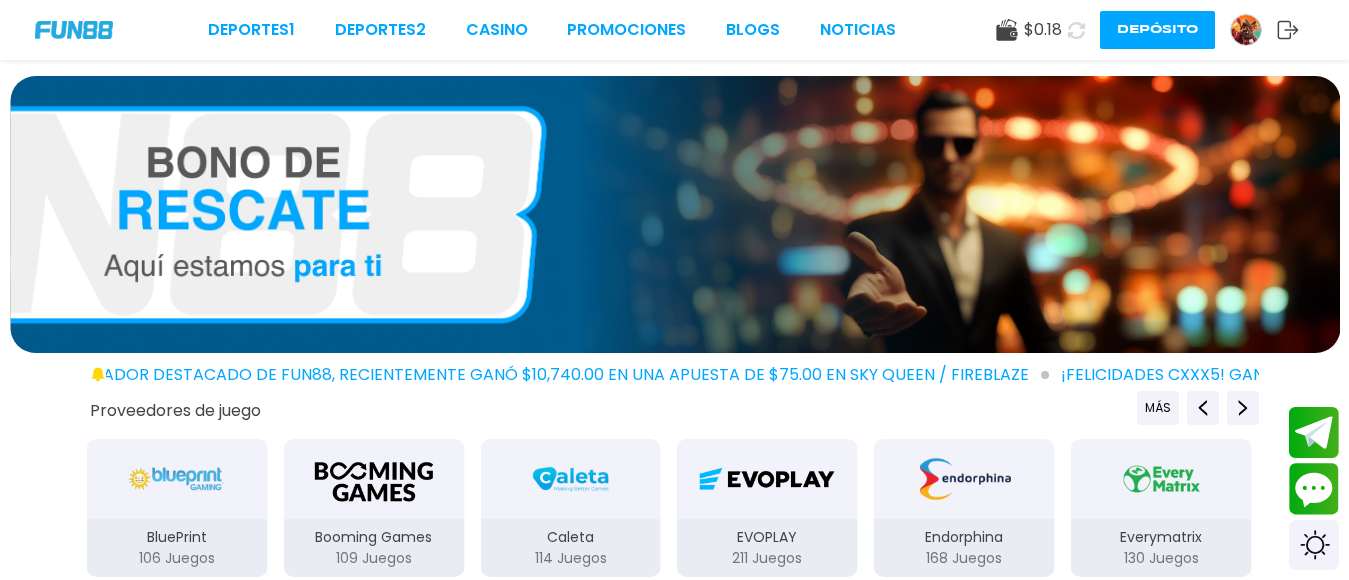 click at bounding box center [1246, 30] 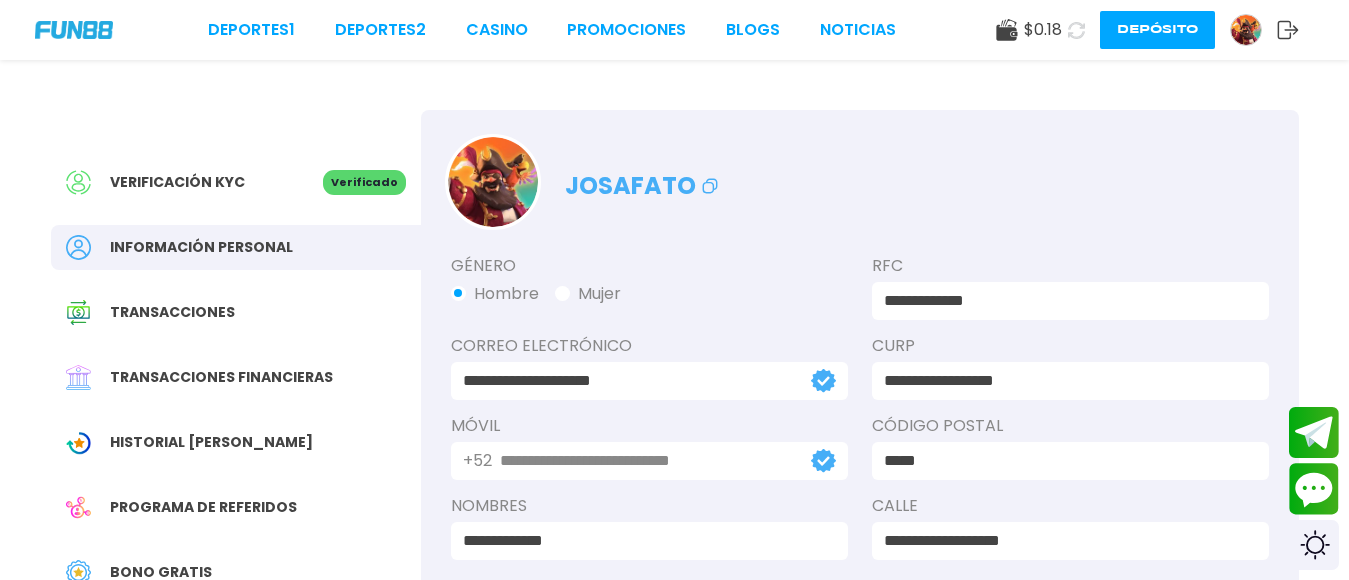 click on "Bono Gratis" at bounding box center [161, 572] 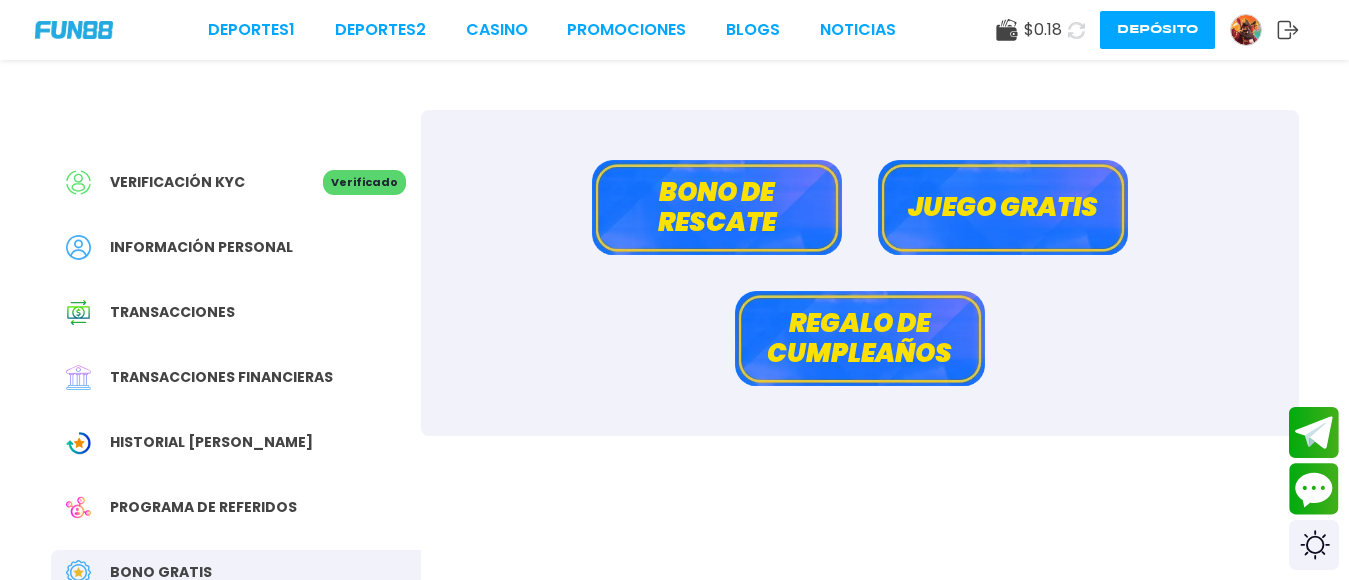 click on "Bono de rescate" at bounding box center (717, 207) 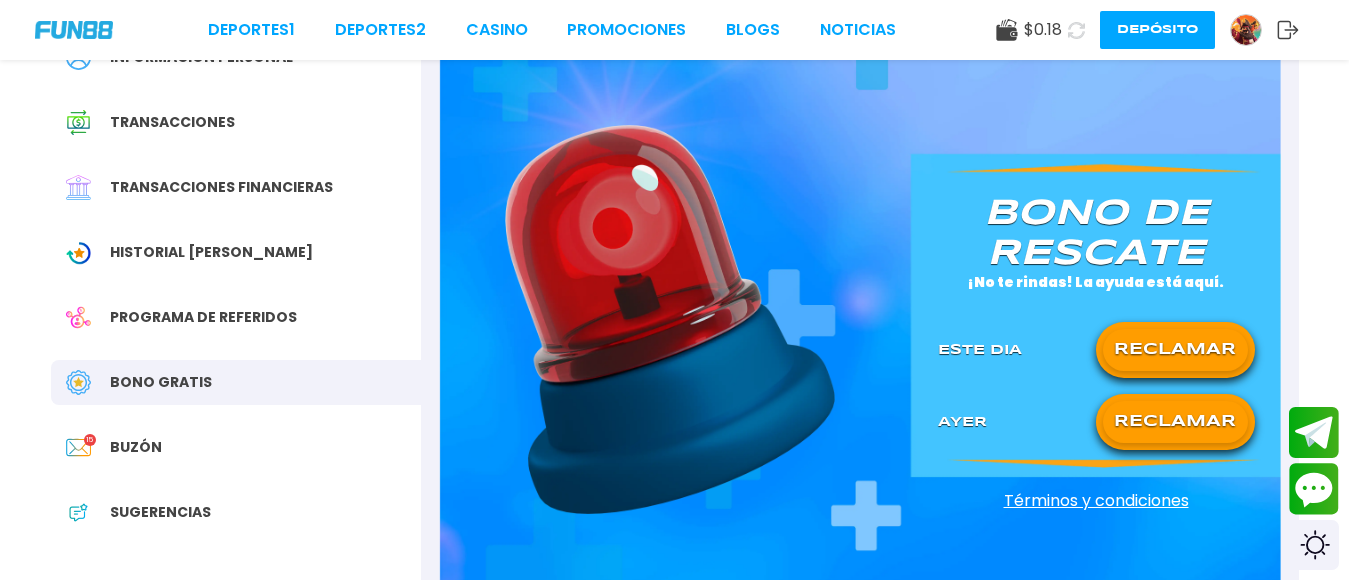 scroll, scrollTop: 200, scrollLeft: 0, axis: vertical 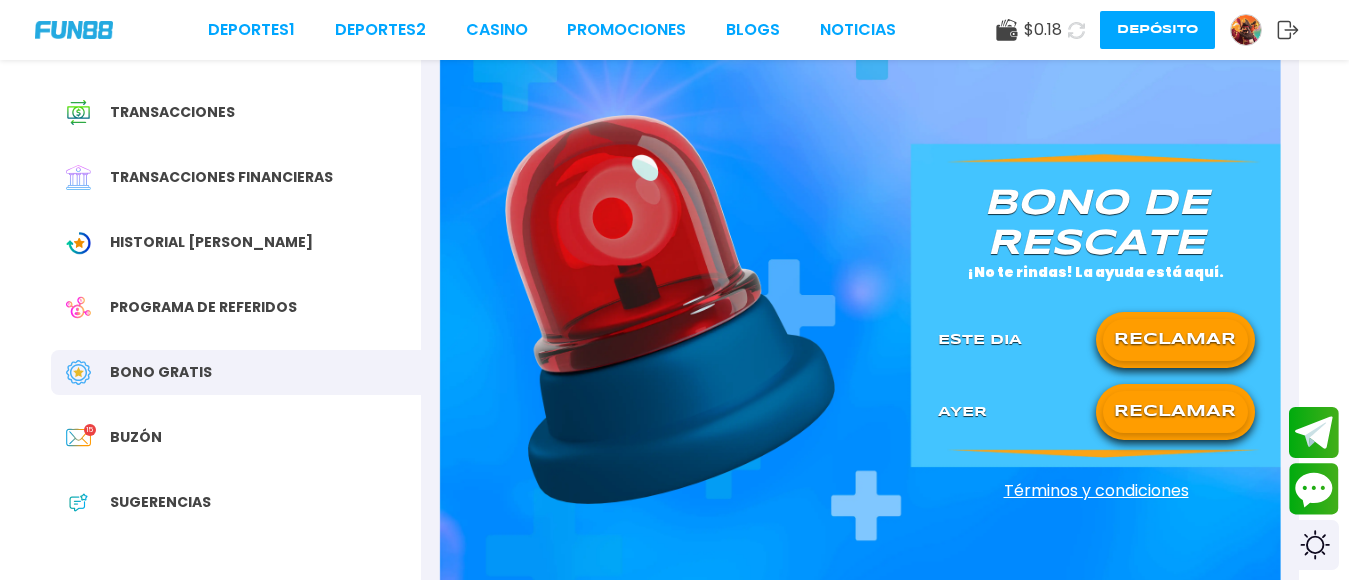 click on "RECLAMAR" at bounding box center [1175, 412] 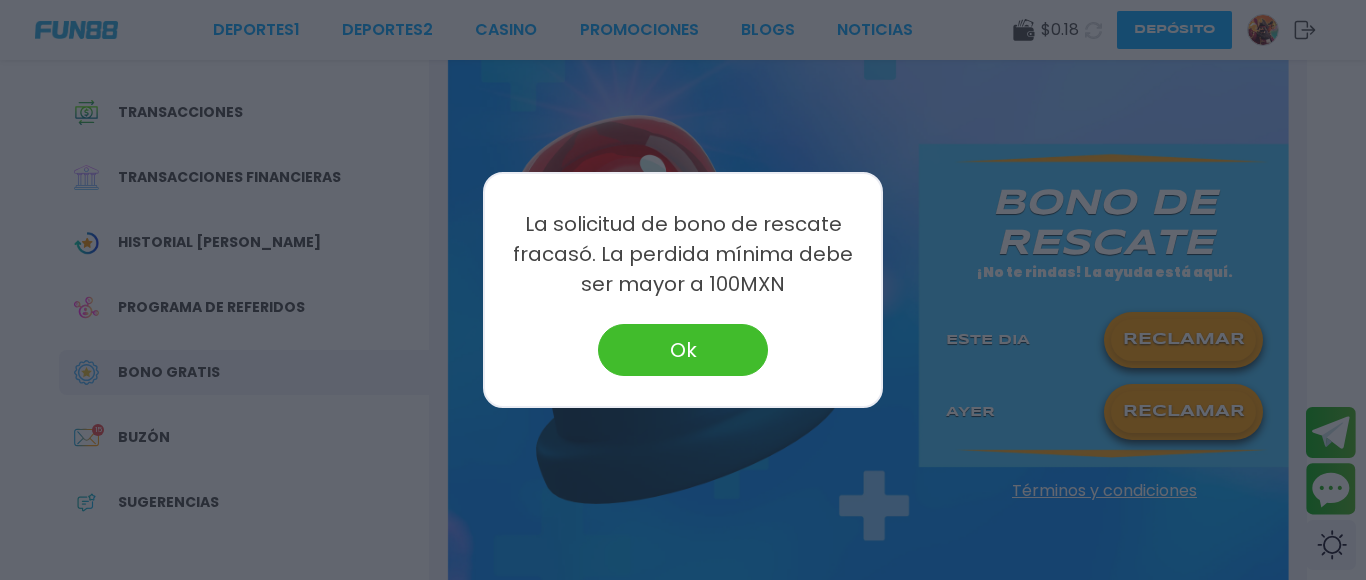 click on "Ok" at bounding box center [683, 350] 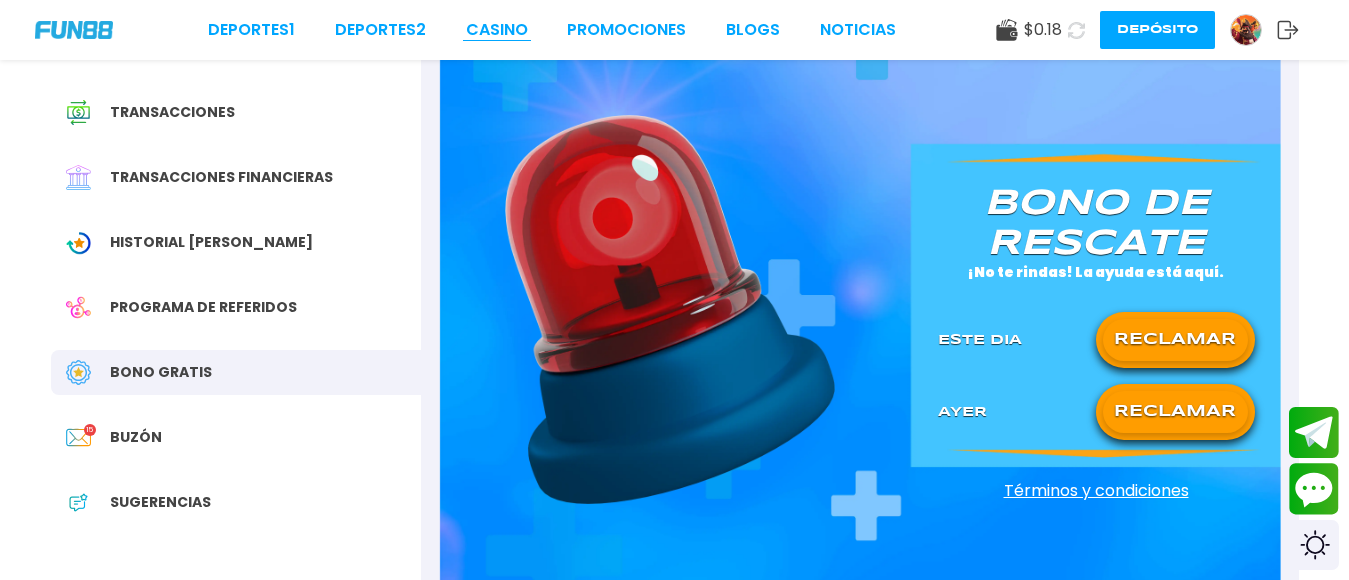 click on "CASINO" at bounding box center (497, 30) 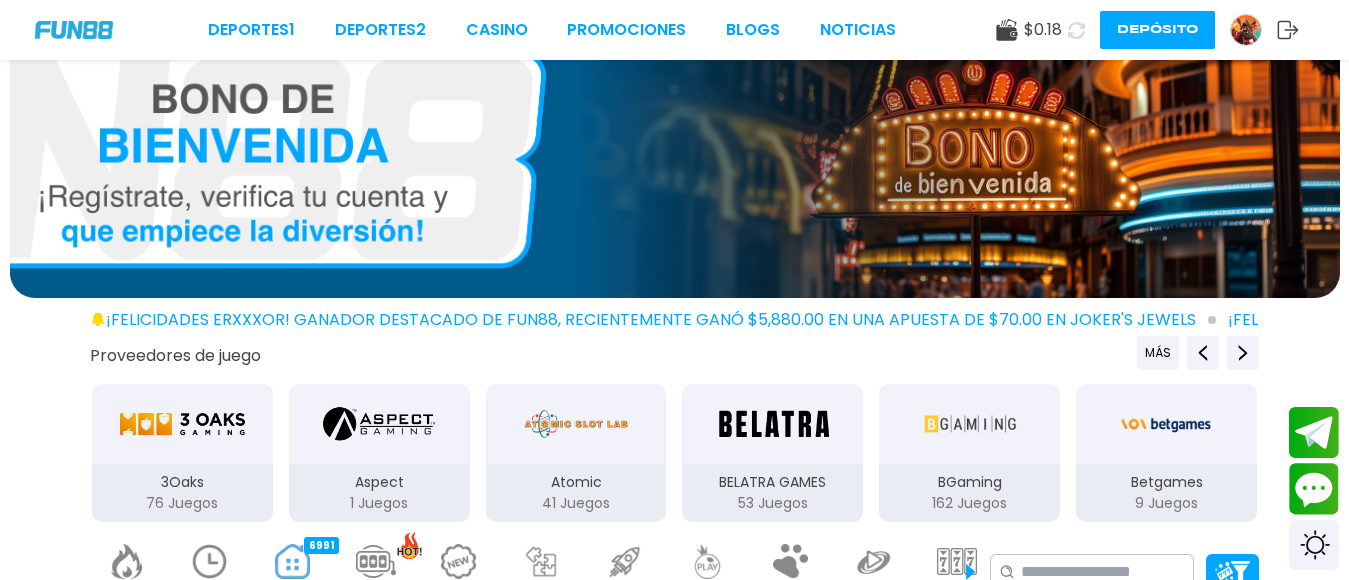 scroll, scrollTop: 0, scrollLeft: 0, axis: both 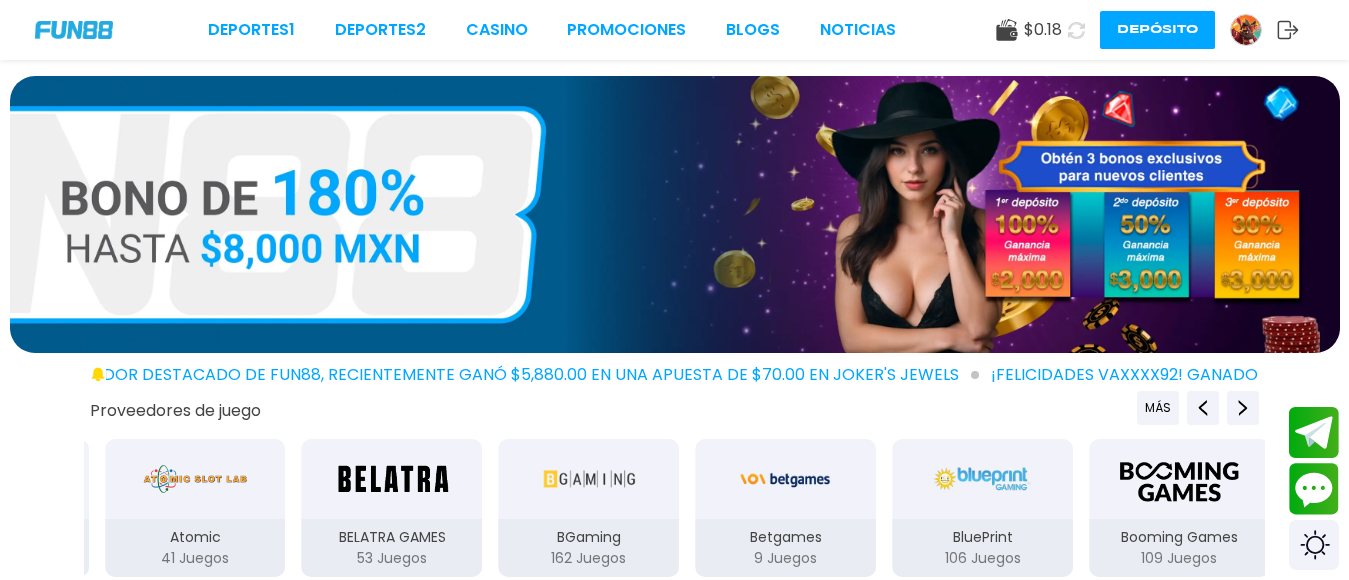 click at bounding box center [1246, 30] 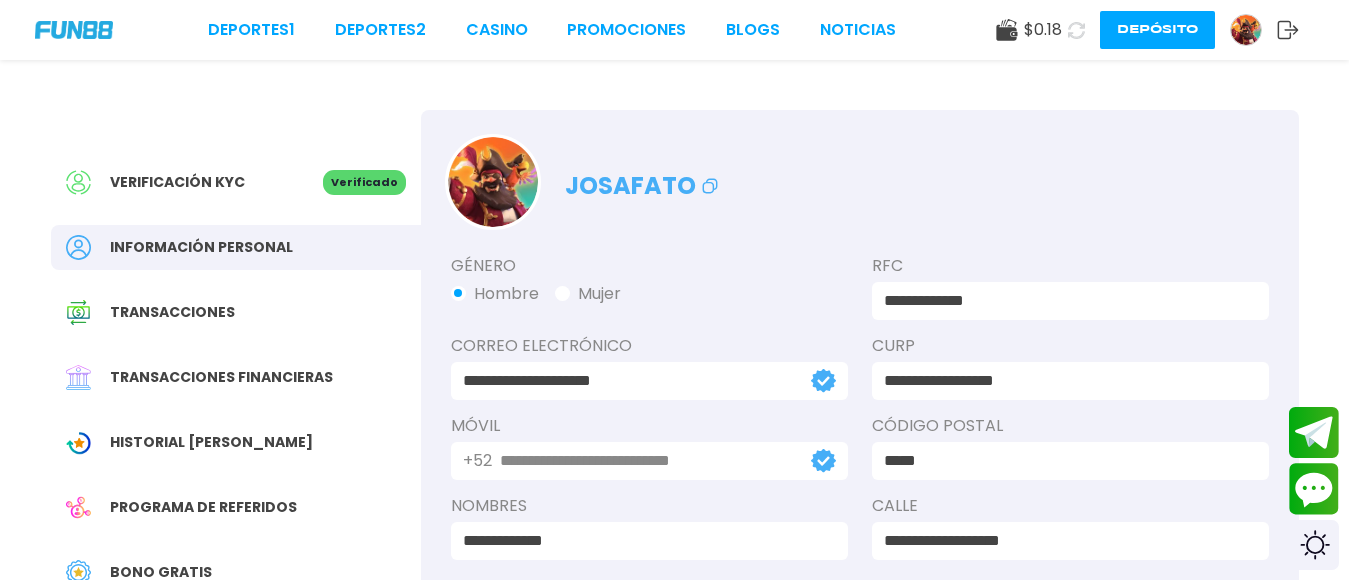 click on "Bono Gratis" at bounding box center [236, 572] 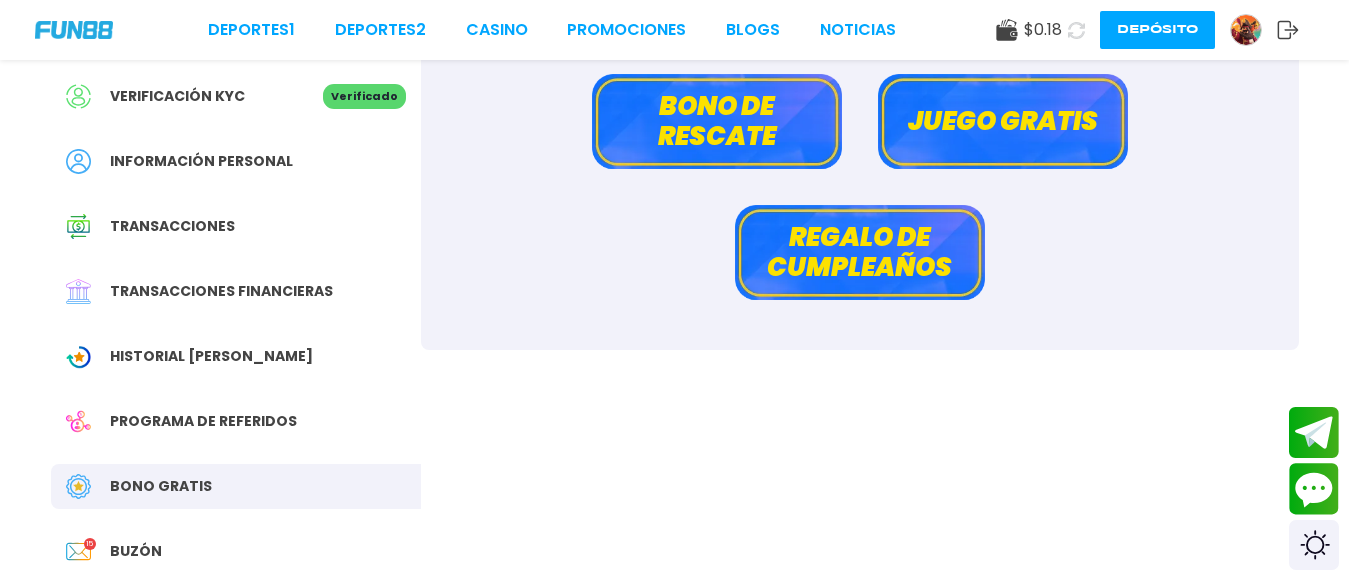 scroll, scrollTop: 73, scrollLeft: 0, axis: vertical 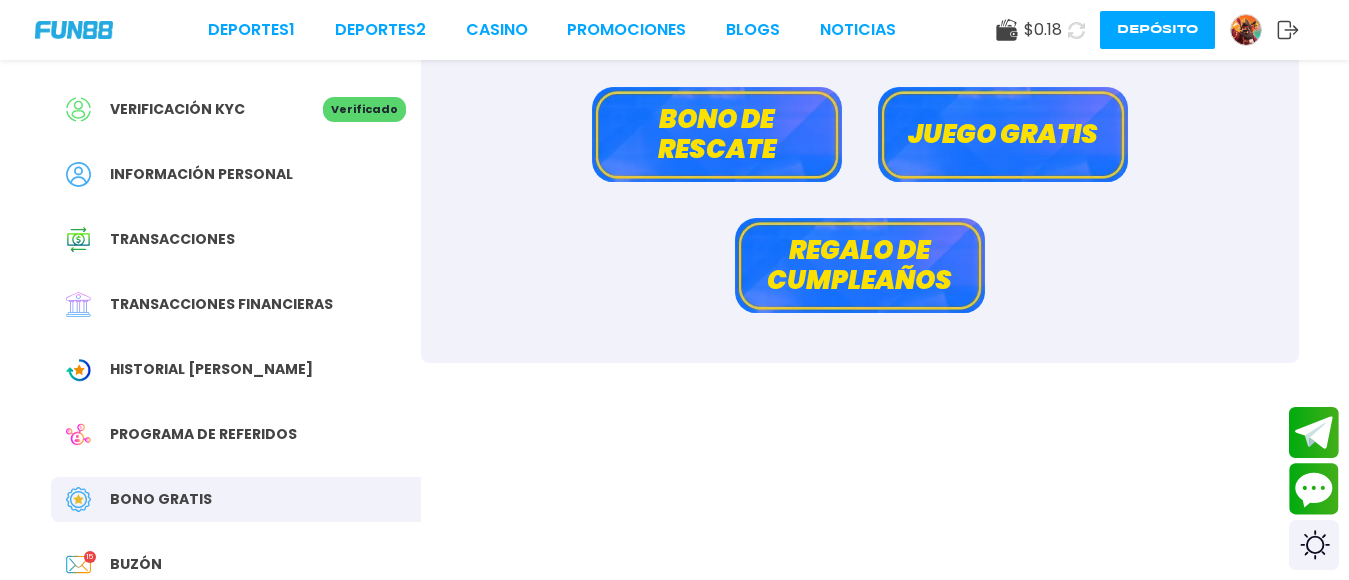click on "Buzón" at bounding box center (136, 564) 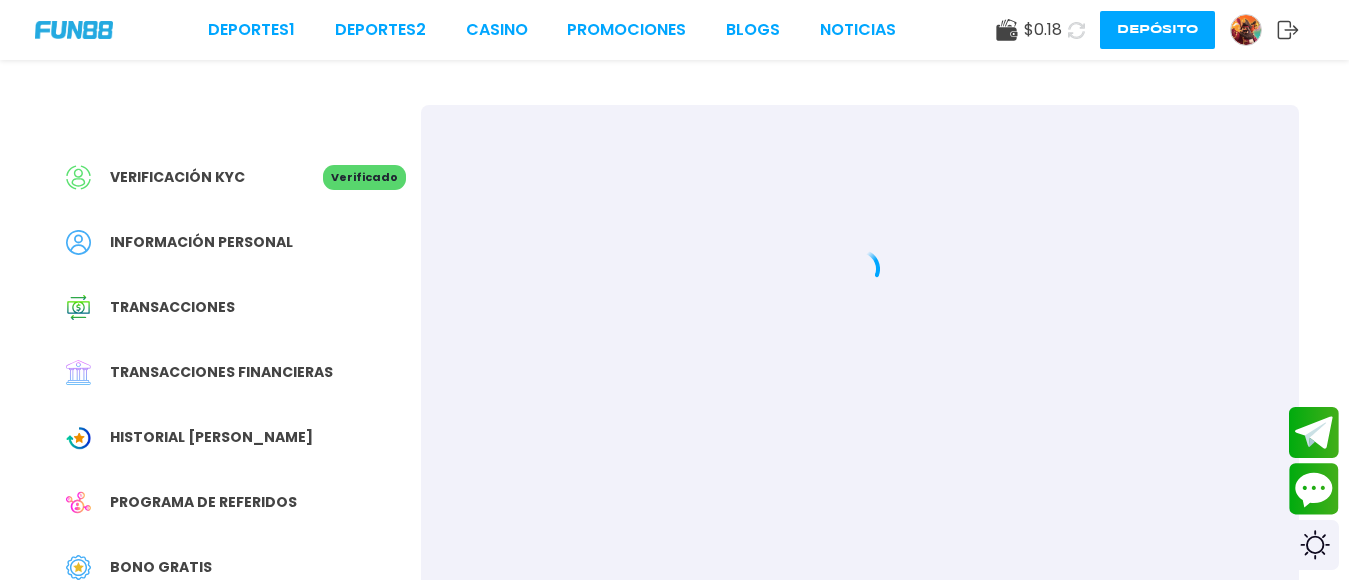 scroll, scrollTop: 0, scrollLeft: 0, axis: both 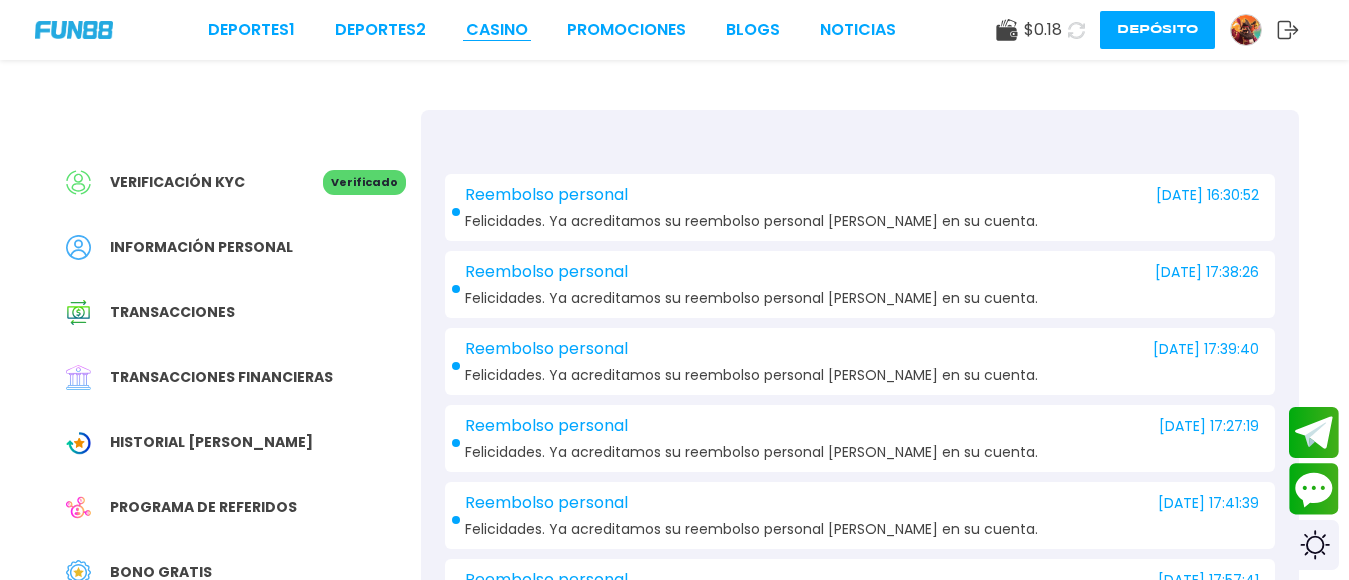 click on "CASINO" at bounding box center [497, 30] 